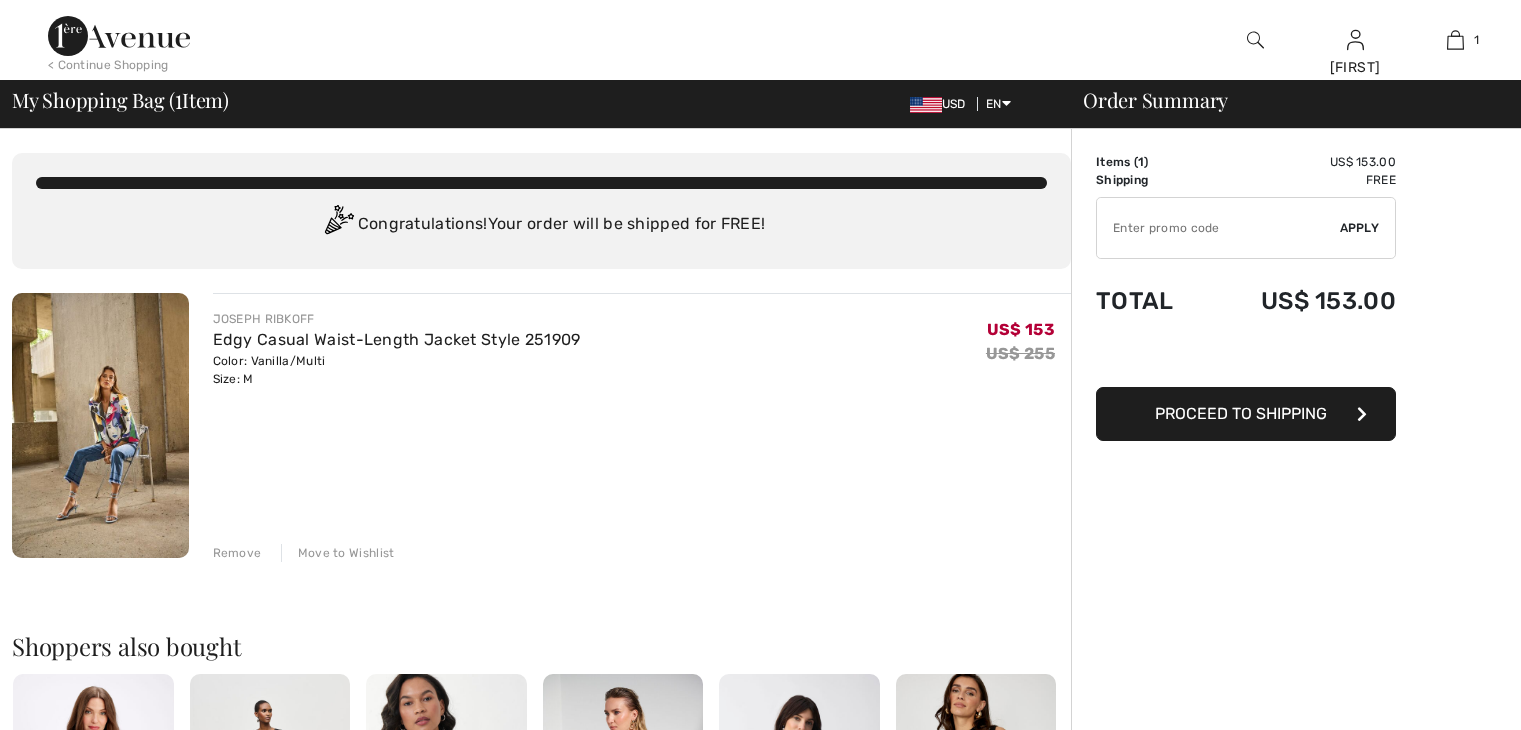 scroll, scrollTop: 0, scrollLeft: 0, axis: both 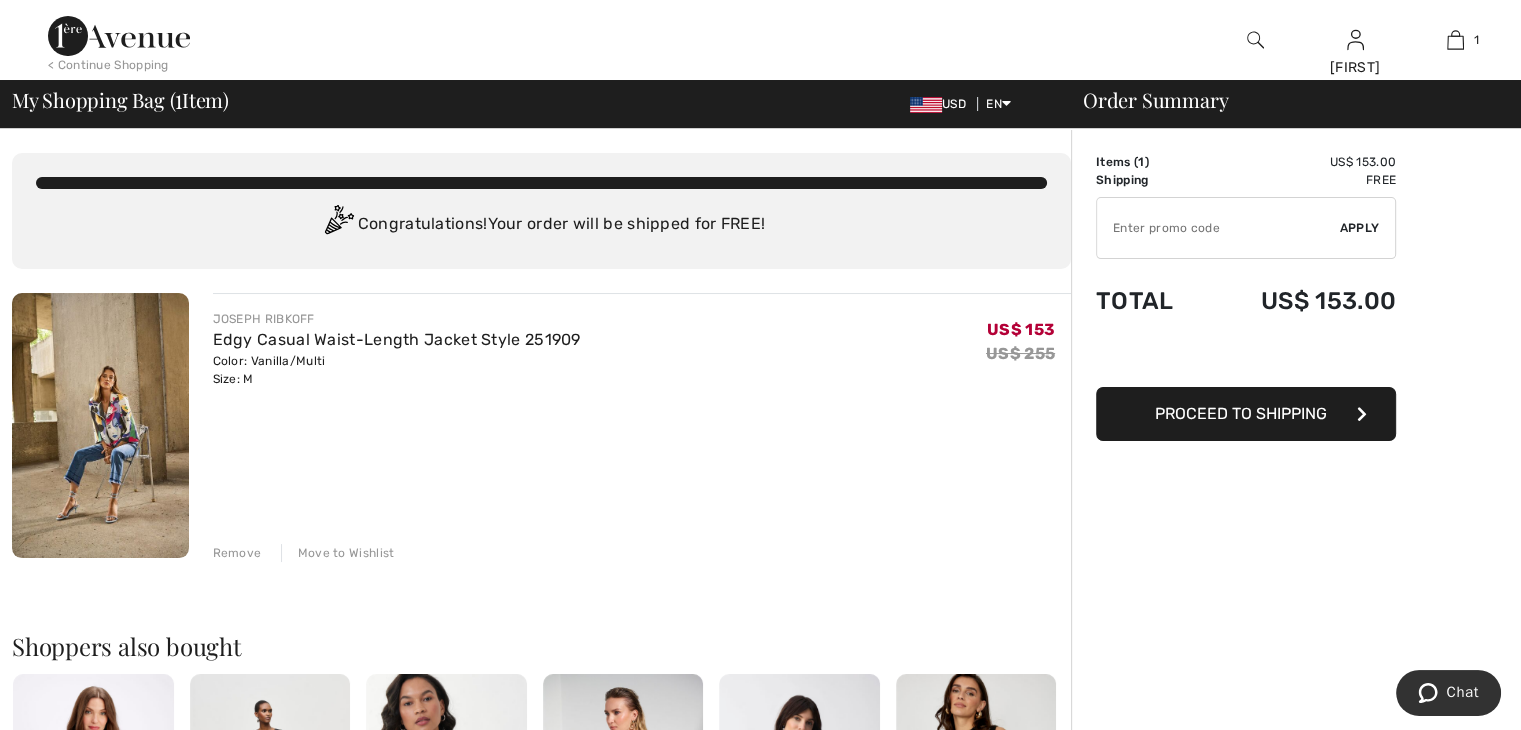 click on "JOSEPH RIBKOFF
Edgy Casual Waist-Length Jacket Style 251909
Color: Vanilla/Multi
Size: M
Final Sale
US$ 153
US$ 255
US$ 153
US$ 255" at bounding box center (642, 349) 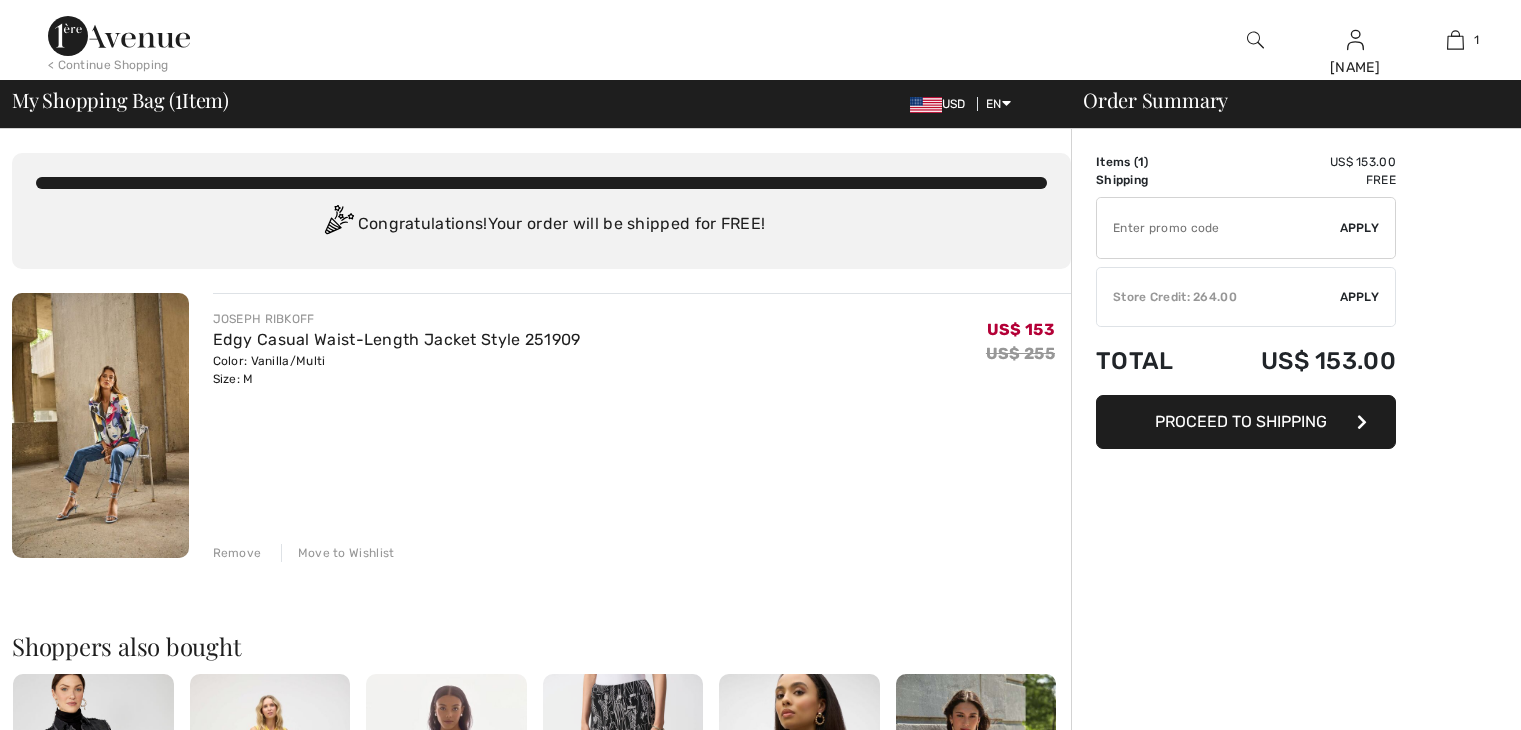 scroll, scrollTop: 0, scrollLeft: 0, axis: both 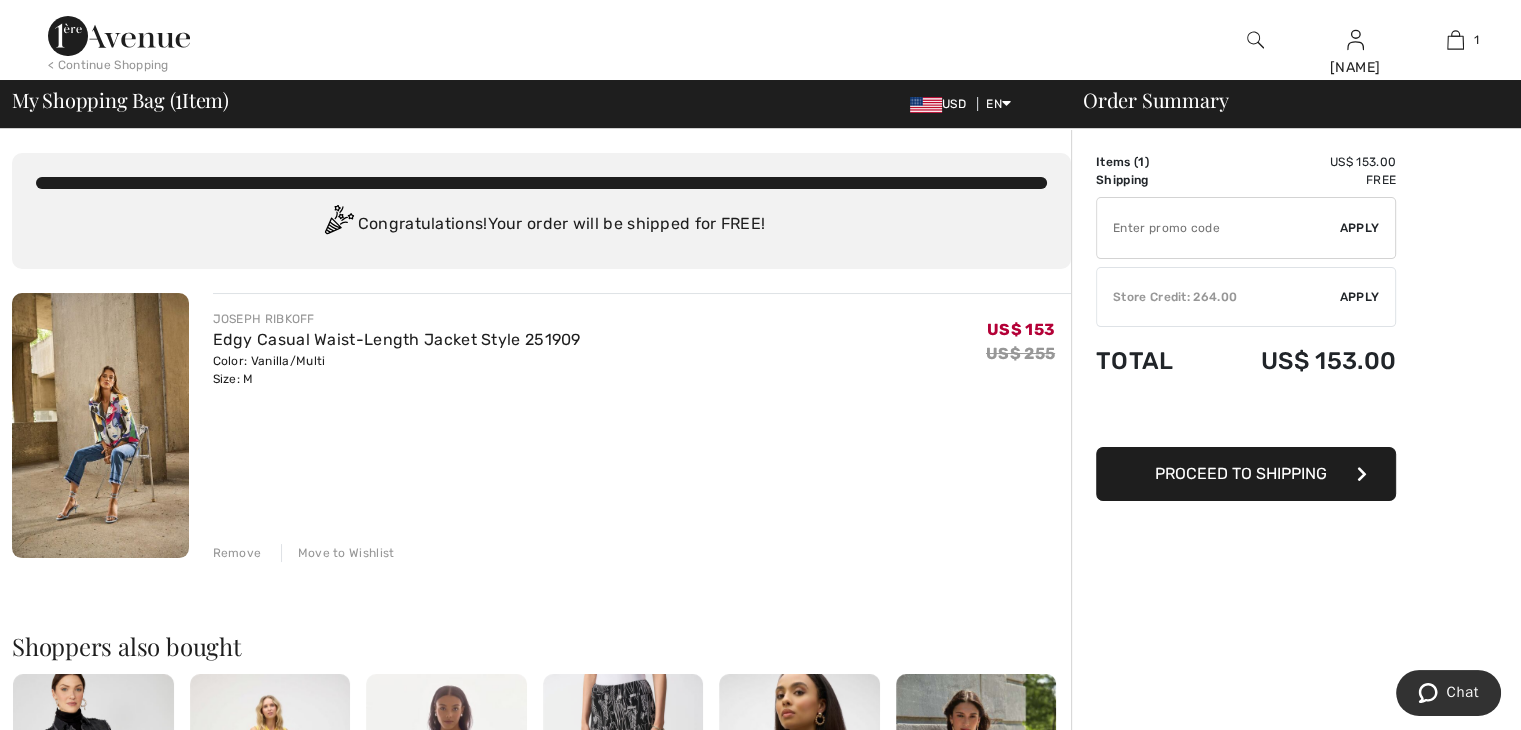 click on "✔
Store Credit: 264.00
Apply
Remove" at bounding box center (1246, 297) 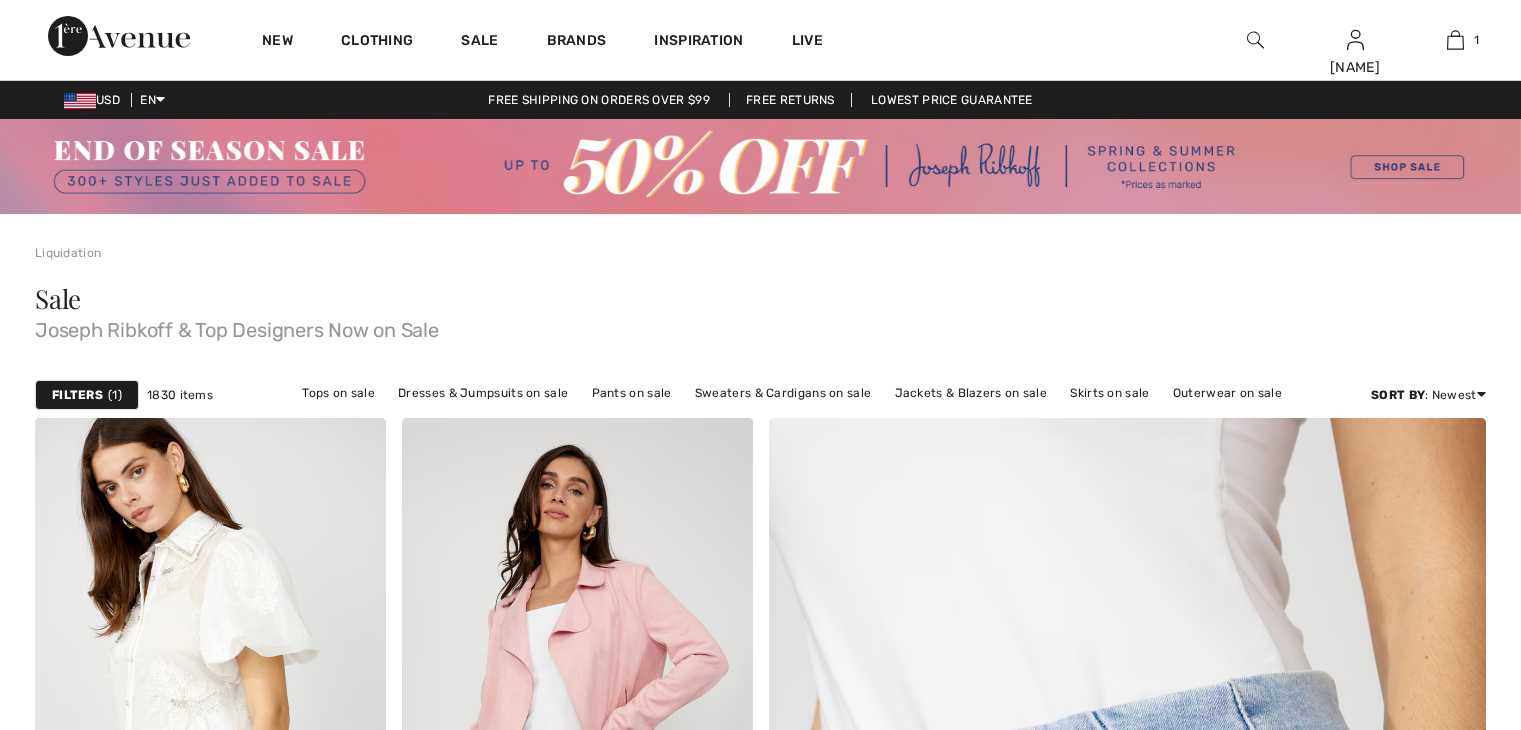 scroll, scrollTop: 0, scrollLeft: 0, axis: both 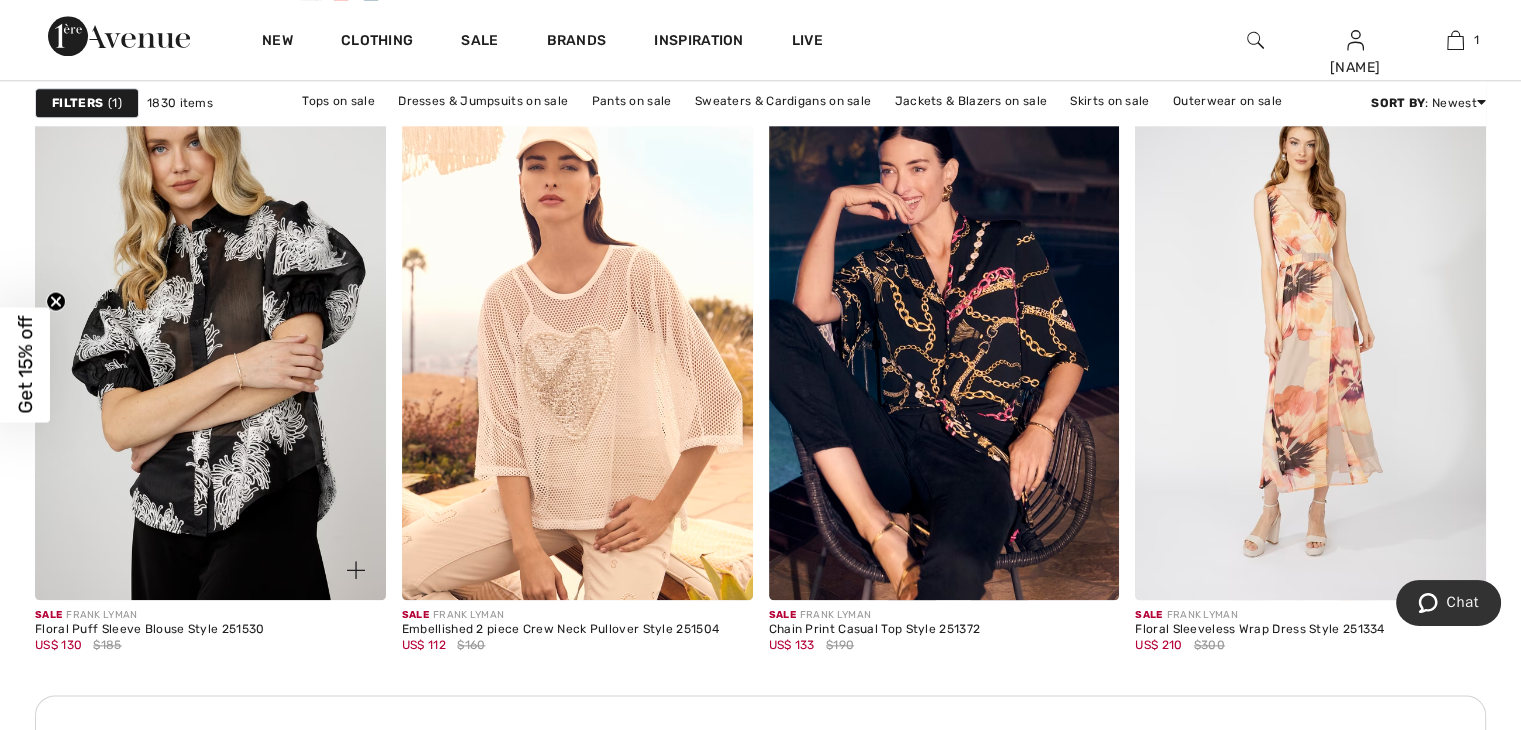 click at bounding box center (210, 336) 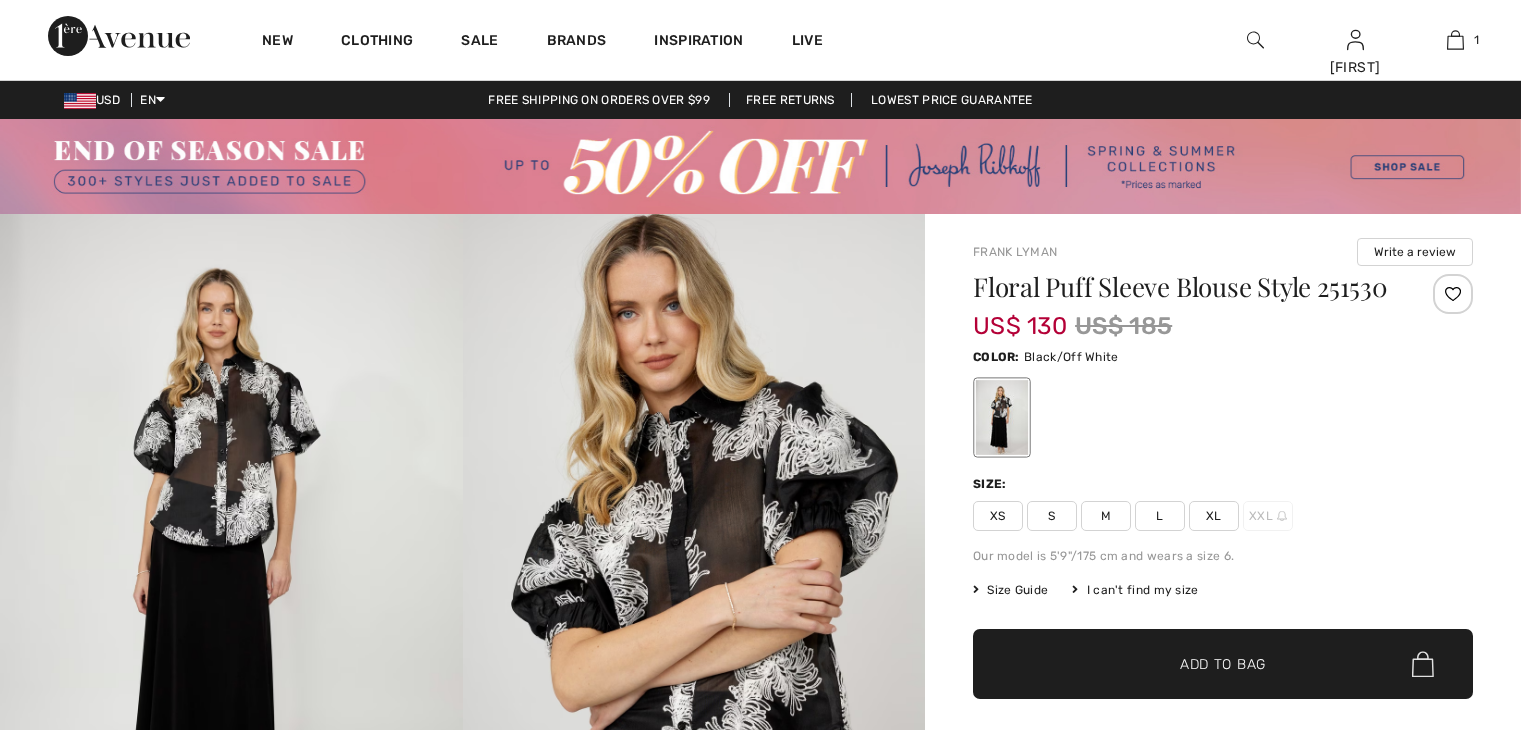 scroll, scrollTop: 0, scrollLeft: 0, axis: both 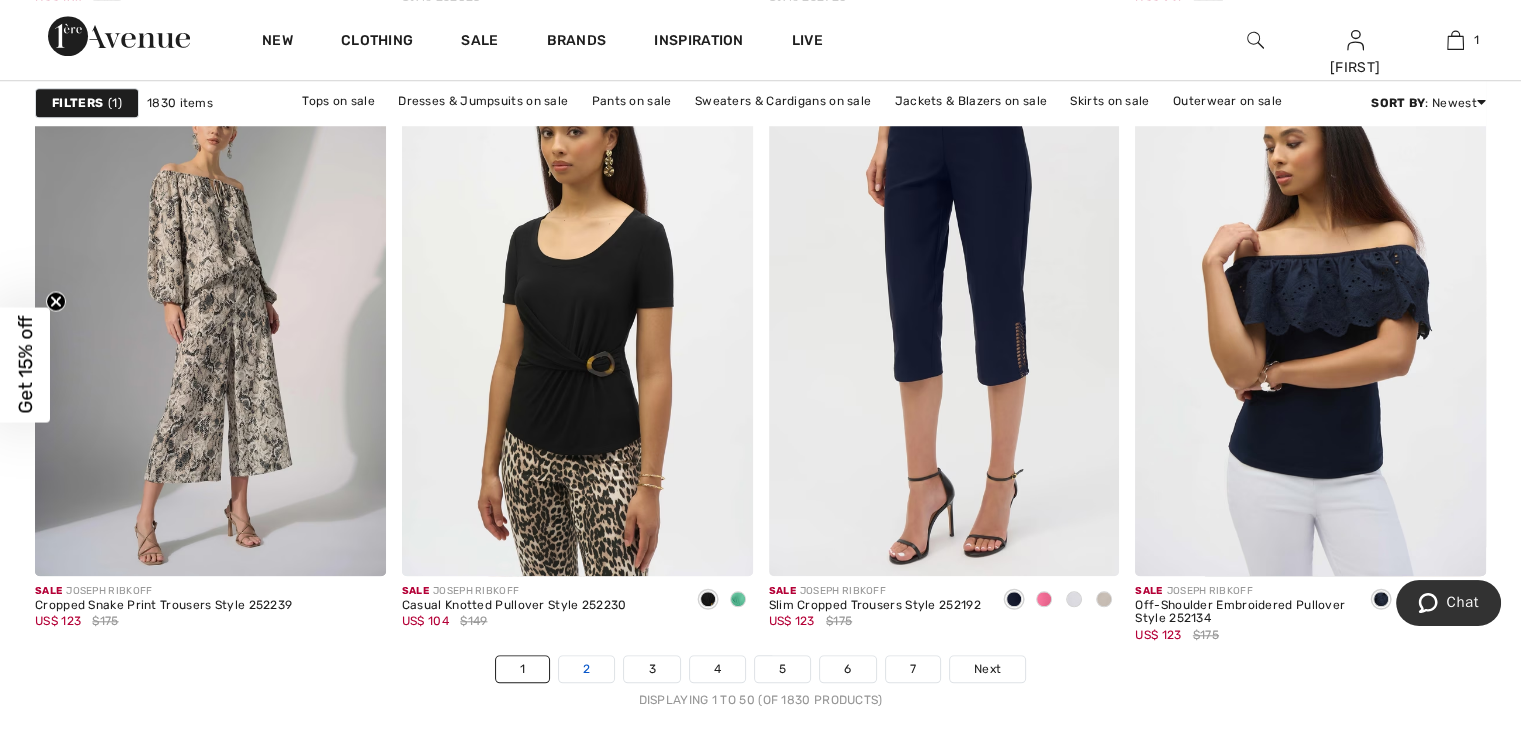 click on "2" at bounding box center [586, 669] 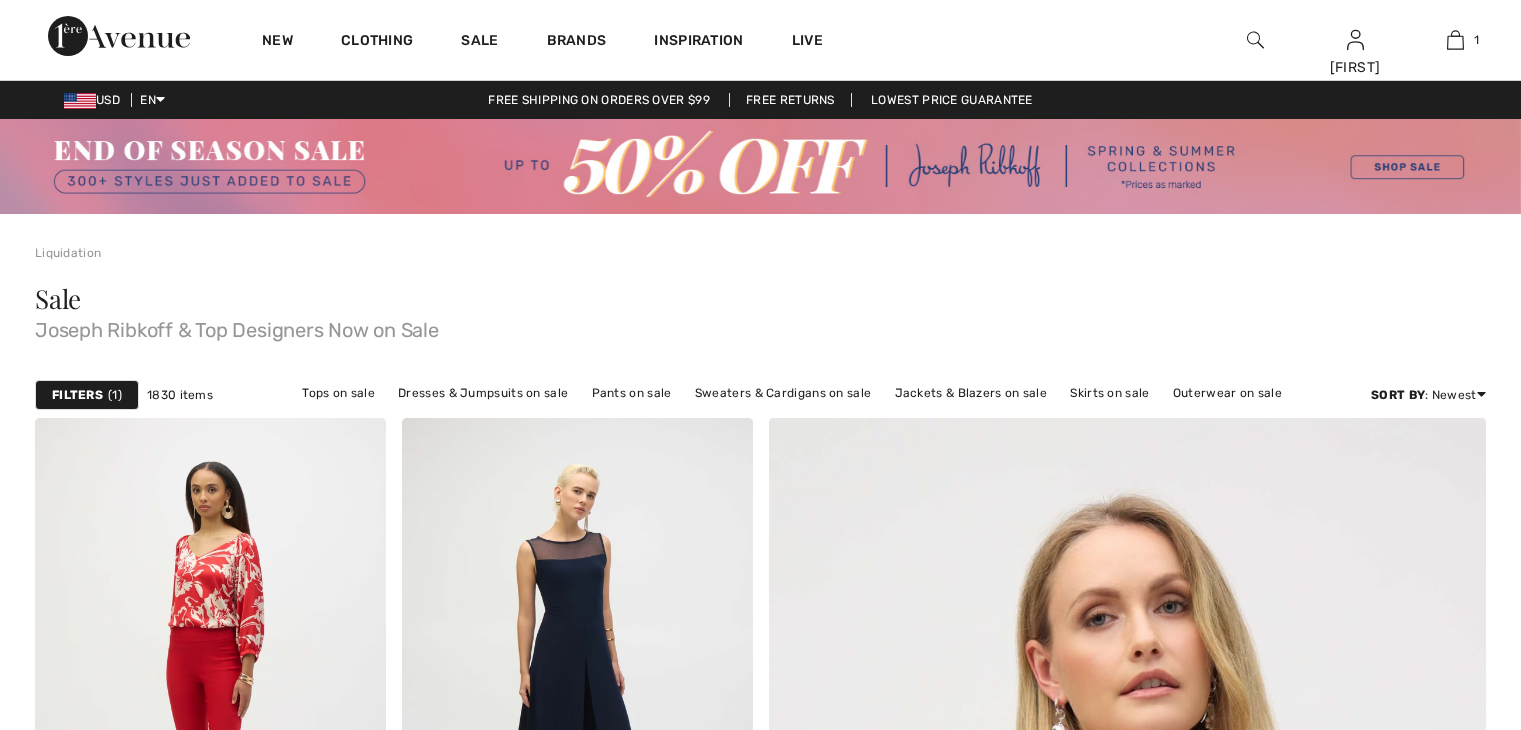 scroll, scrollTop: 0, scrollLeft: 0, axis: both 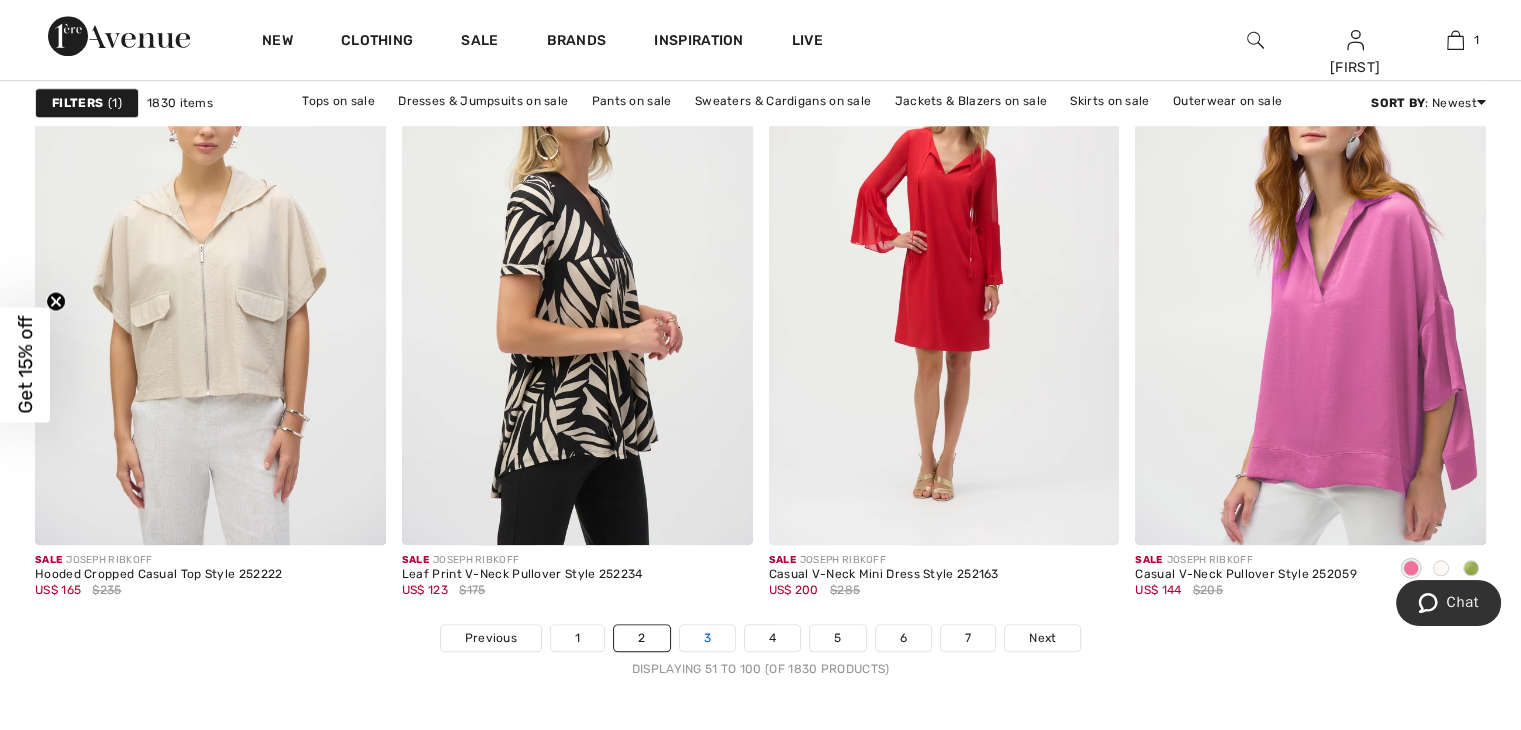 click on "3" at bounding box center (707, 638) 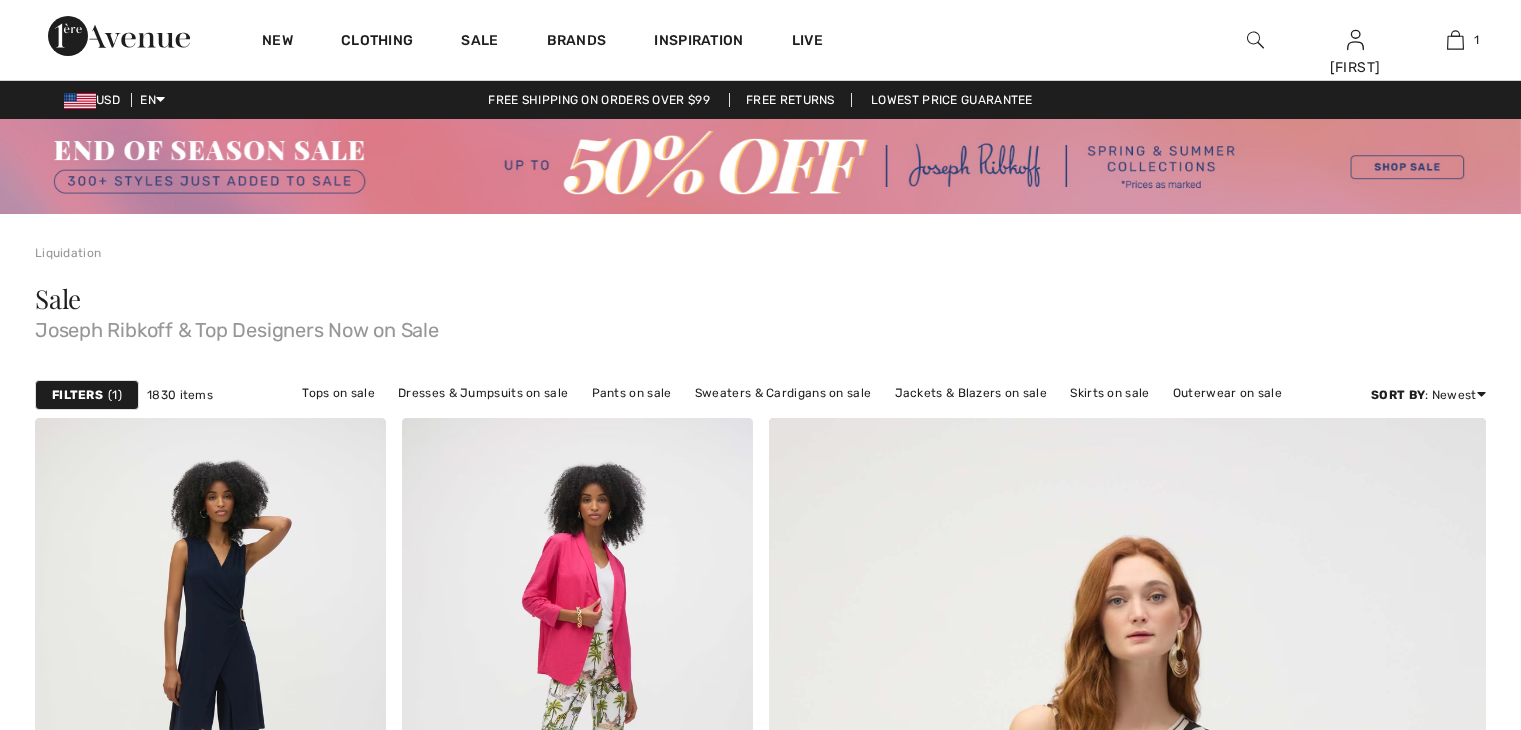 scroll, scrollTop: 0, scrollLeft: 0, axis: both 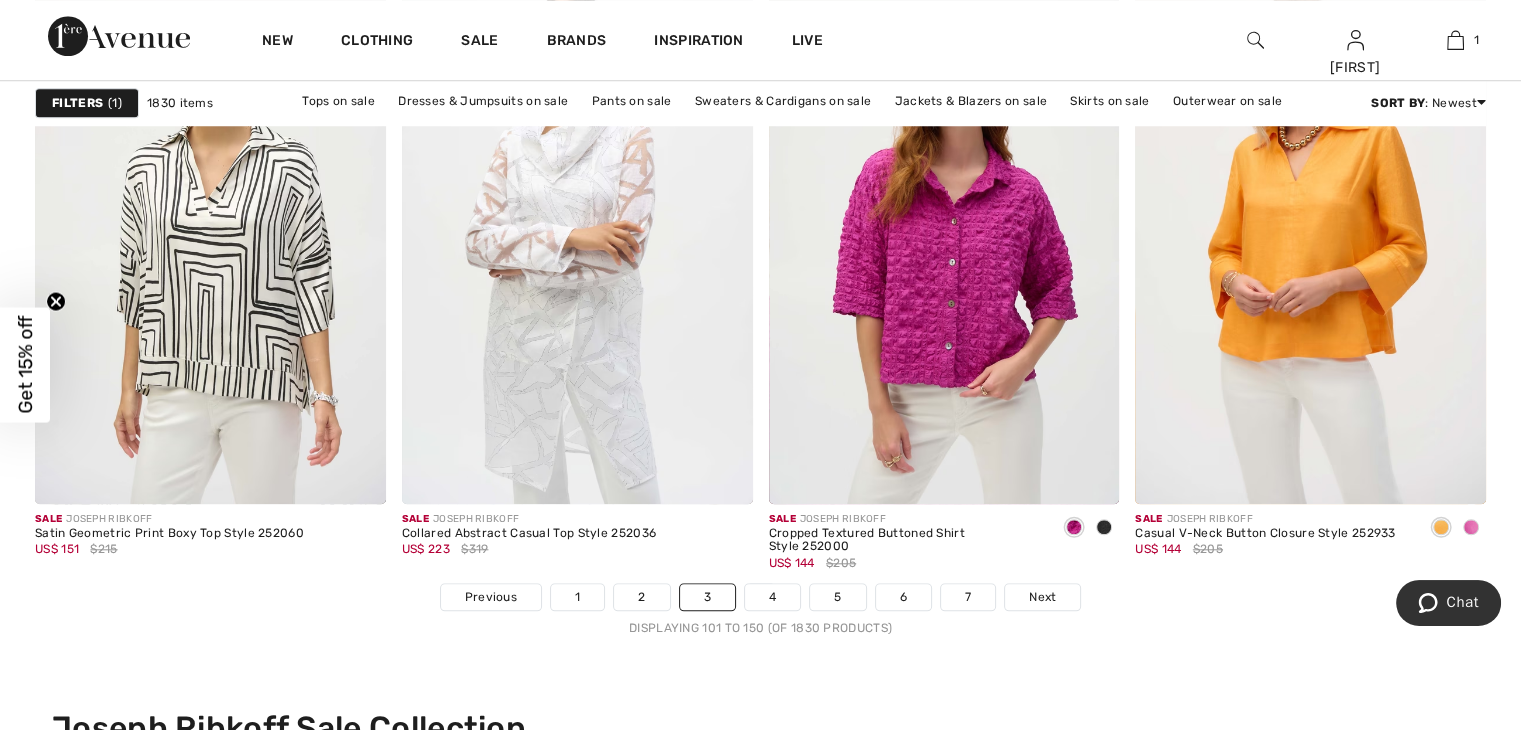 drag, startPoint x: 1526, startPoint y: 26, endPoint x: 45, endPoint y: 38, distance: 1481.0486 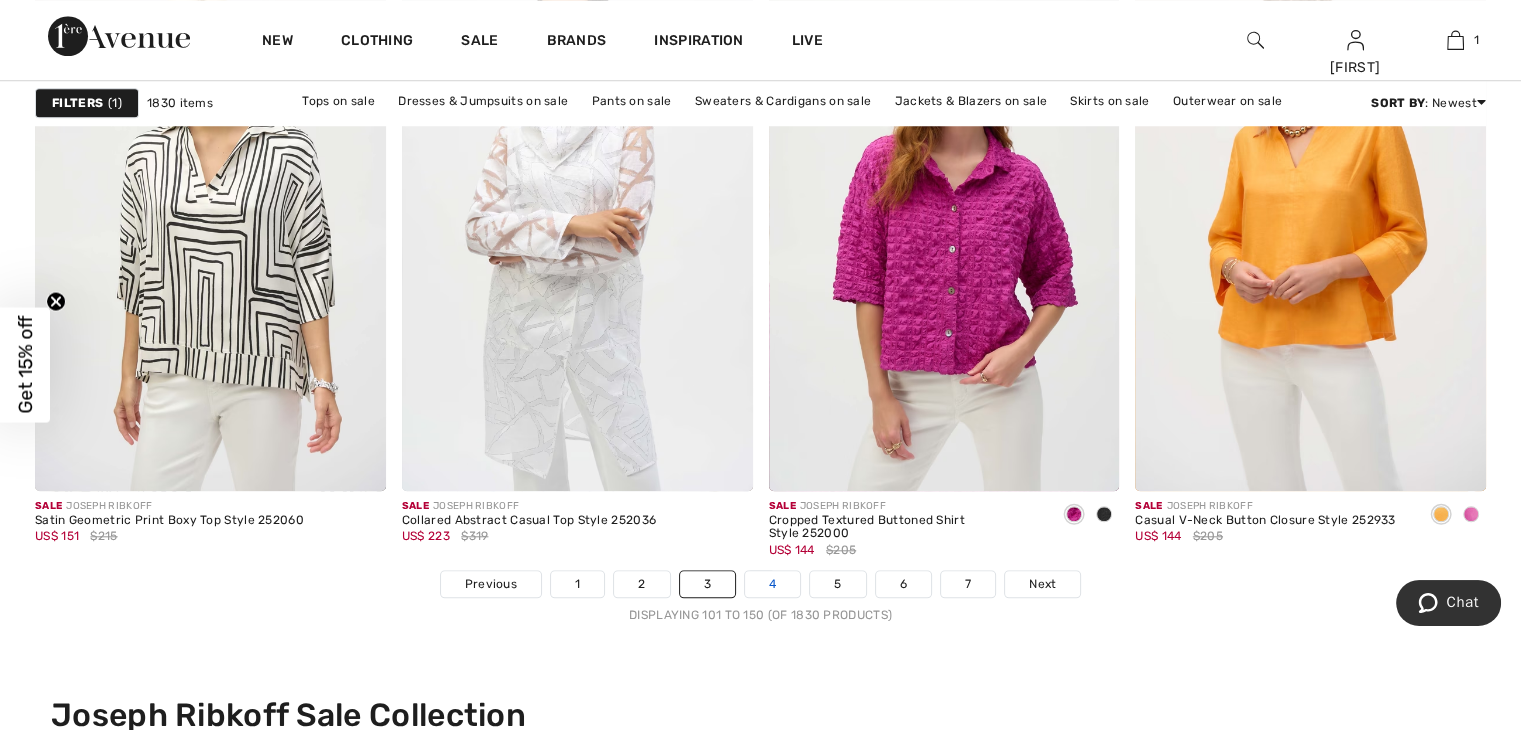 click on "4" at bounding box center (772, 584) 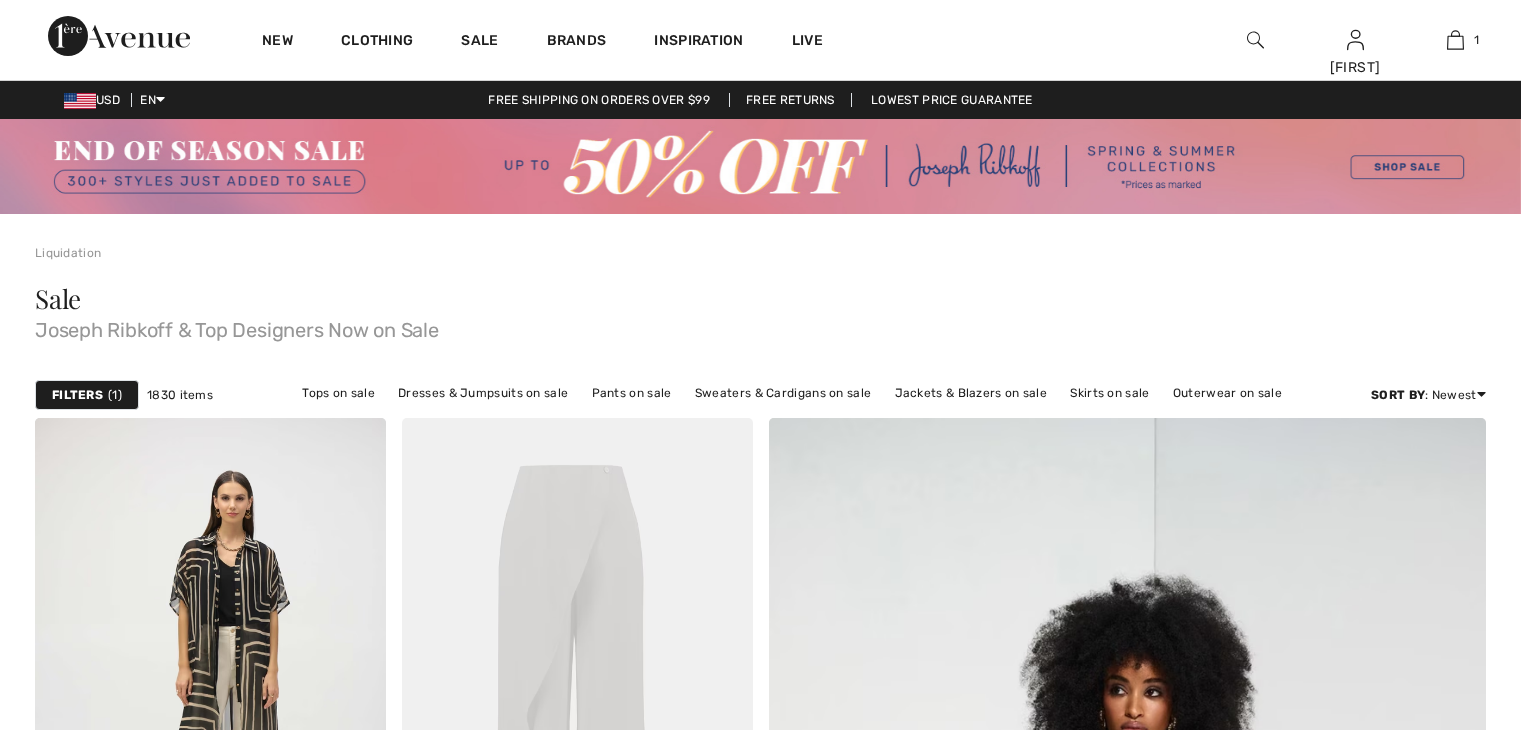 scroll, scrollTop: 0, scrollLeft: 0, axis: both 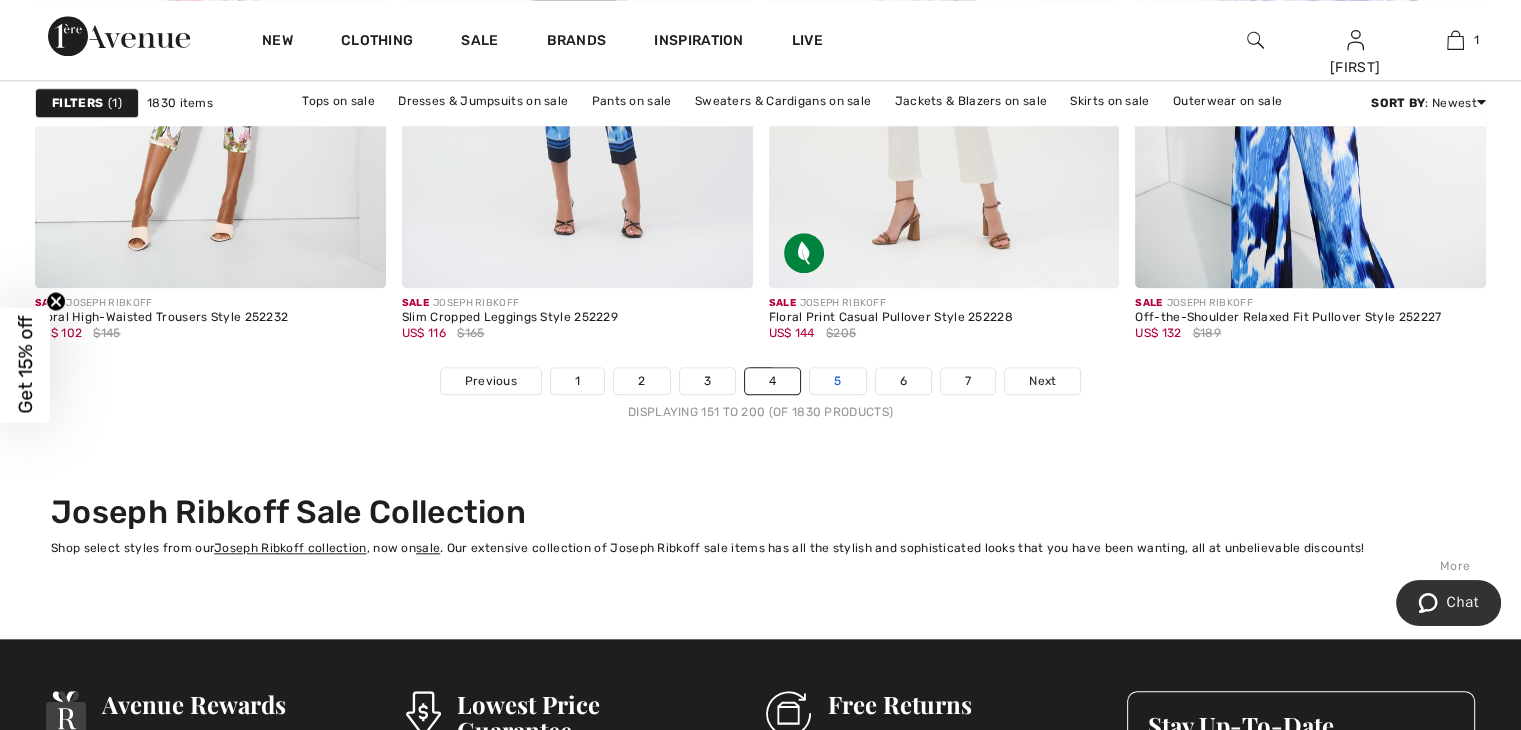 click on "5" at bounding box center [837, 381] 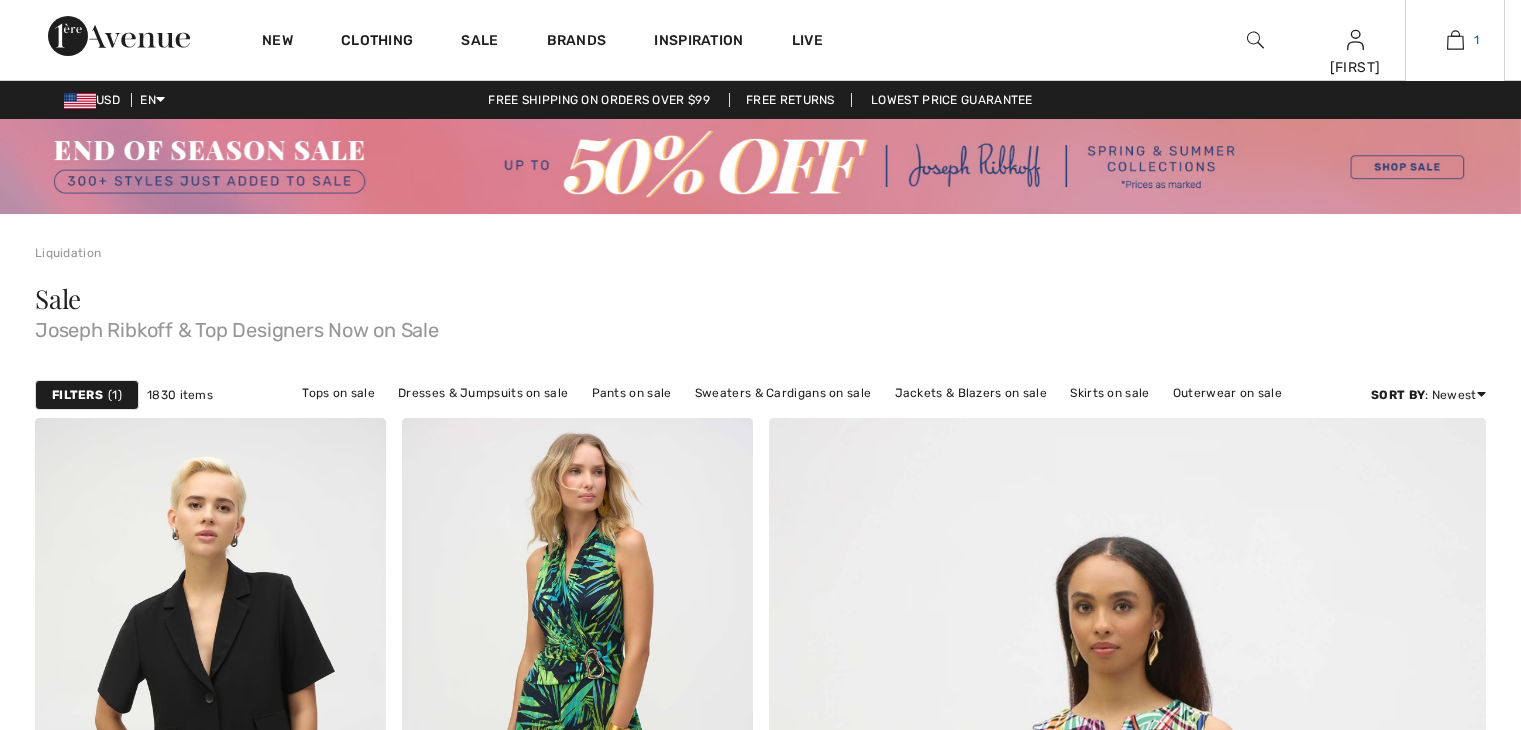 scroll, scrollTop: 0, scrollLeft: 0, axis: both 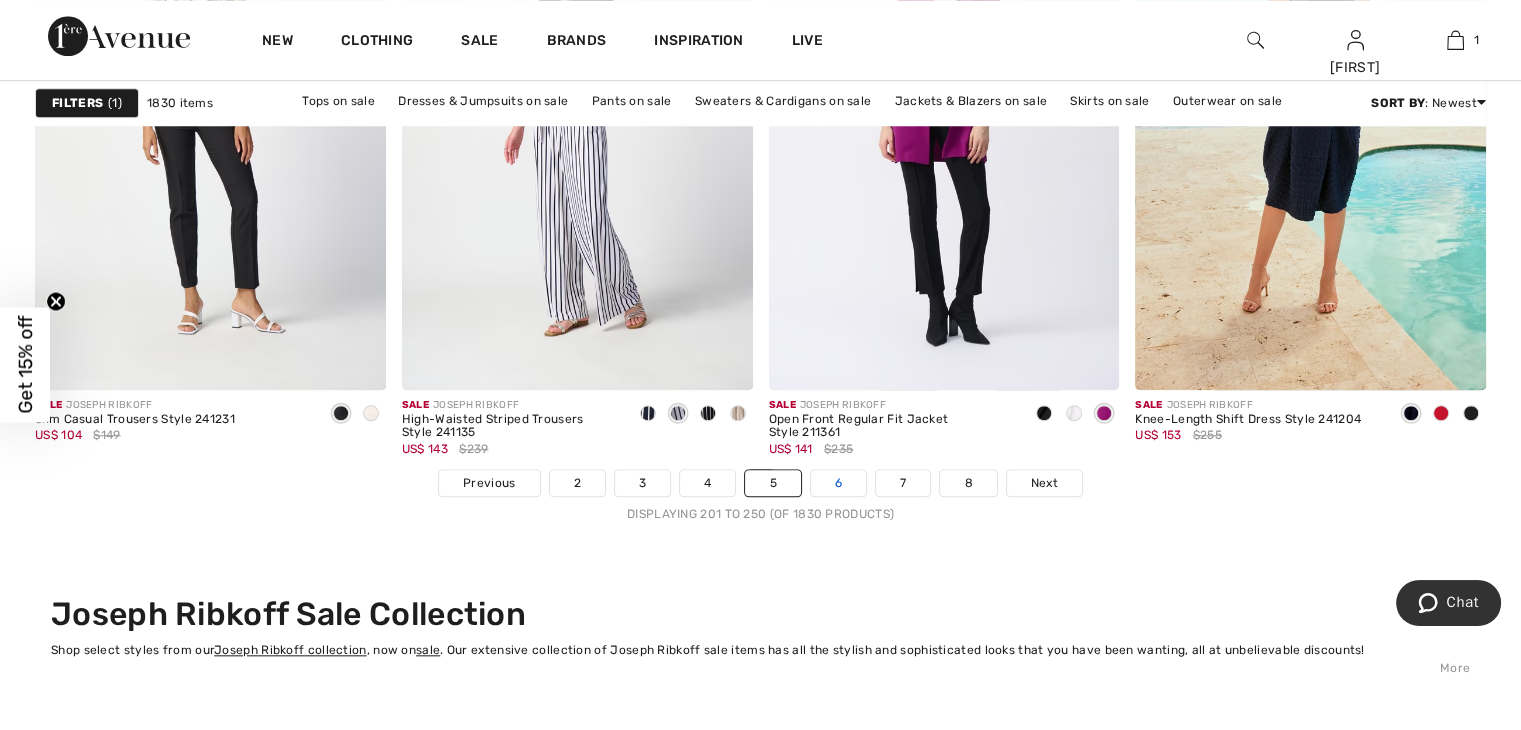 click on "6" at bounding box center (838, 483) 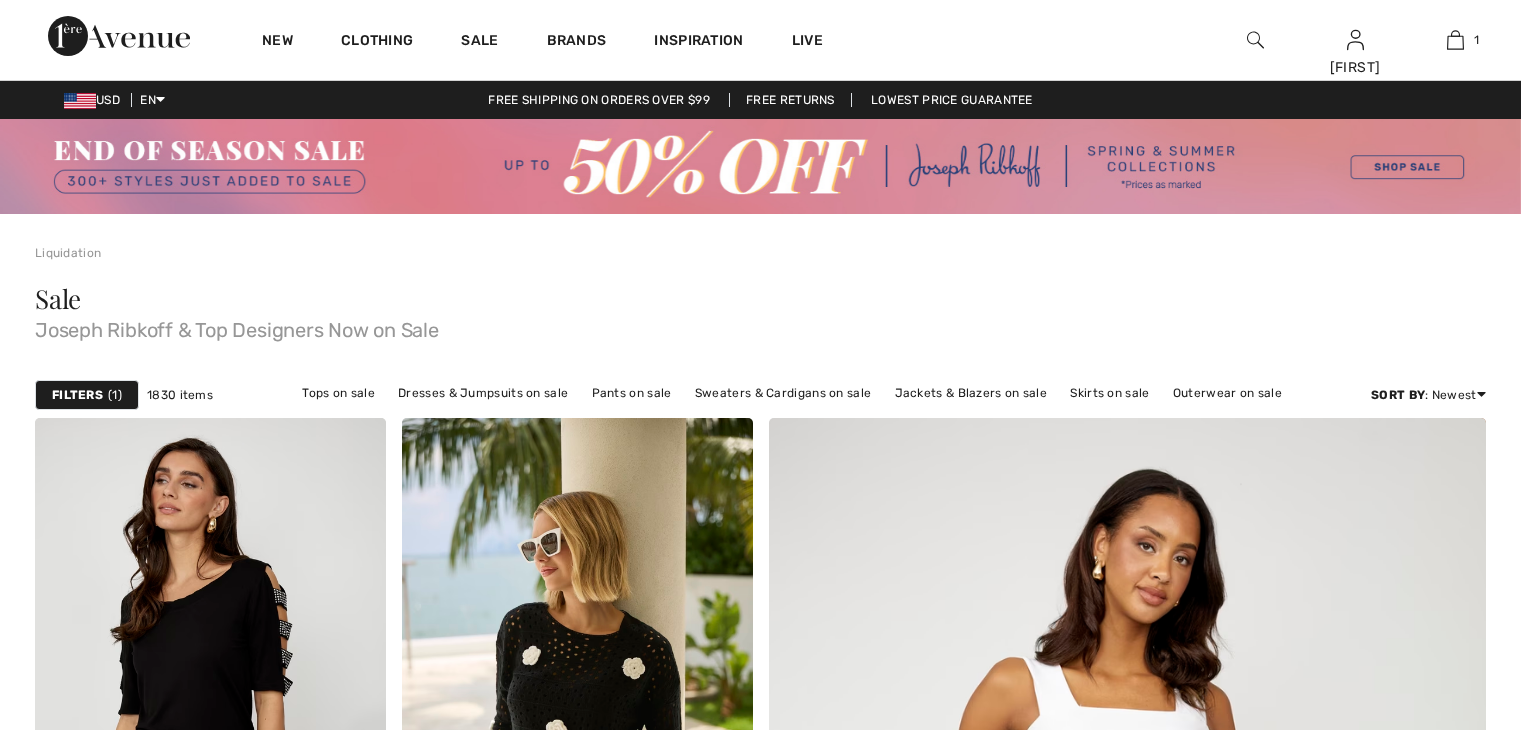 scroll, scrollTop: 0, scrollLeft: 0, axis: both 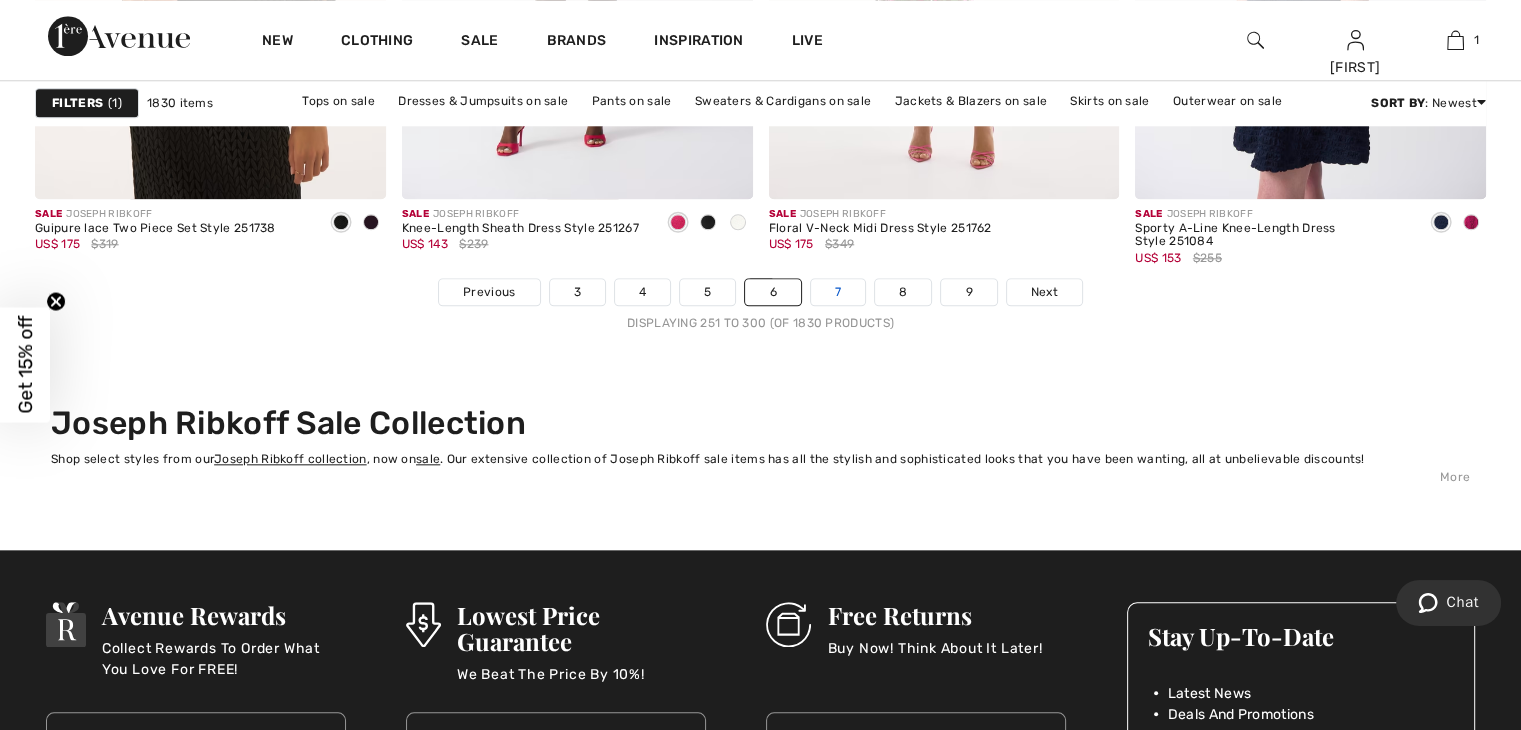 click on "7" at bounding box center (838, 292) 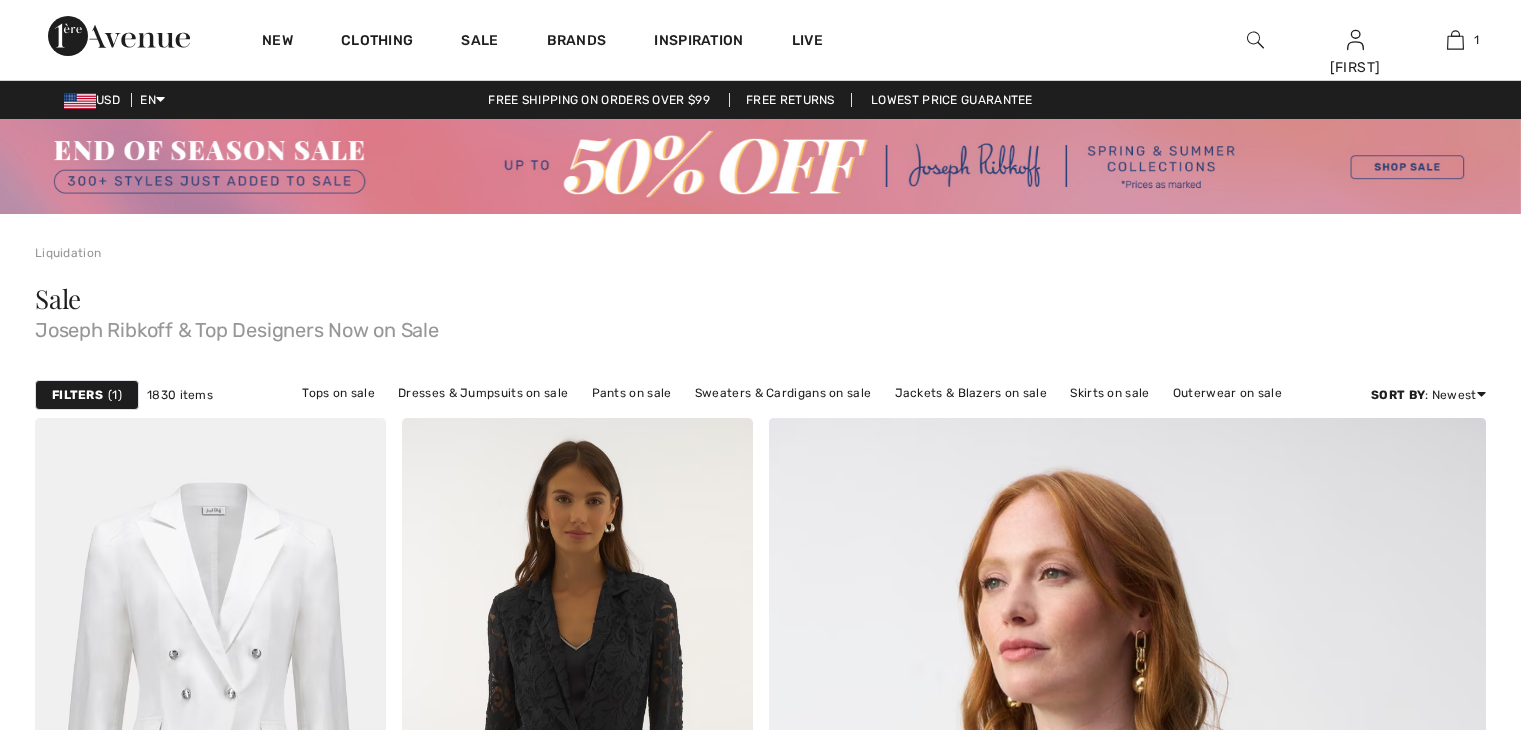 scroll, scrollTop: 0, scrollLeft: 0, axis: both 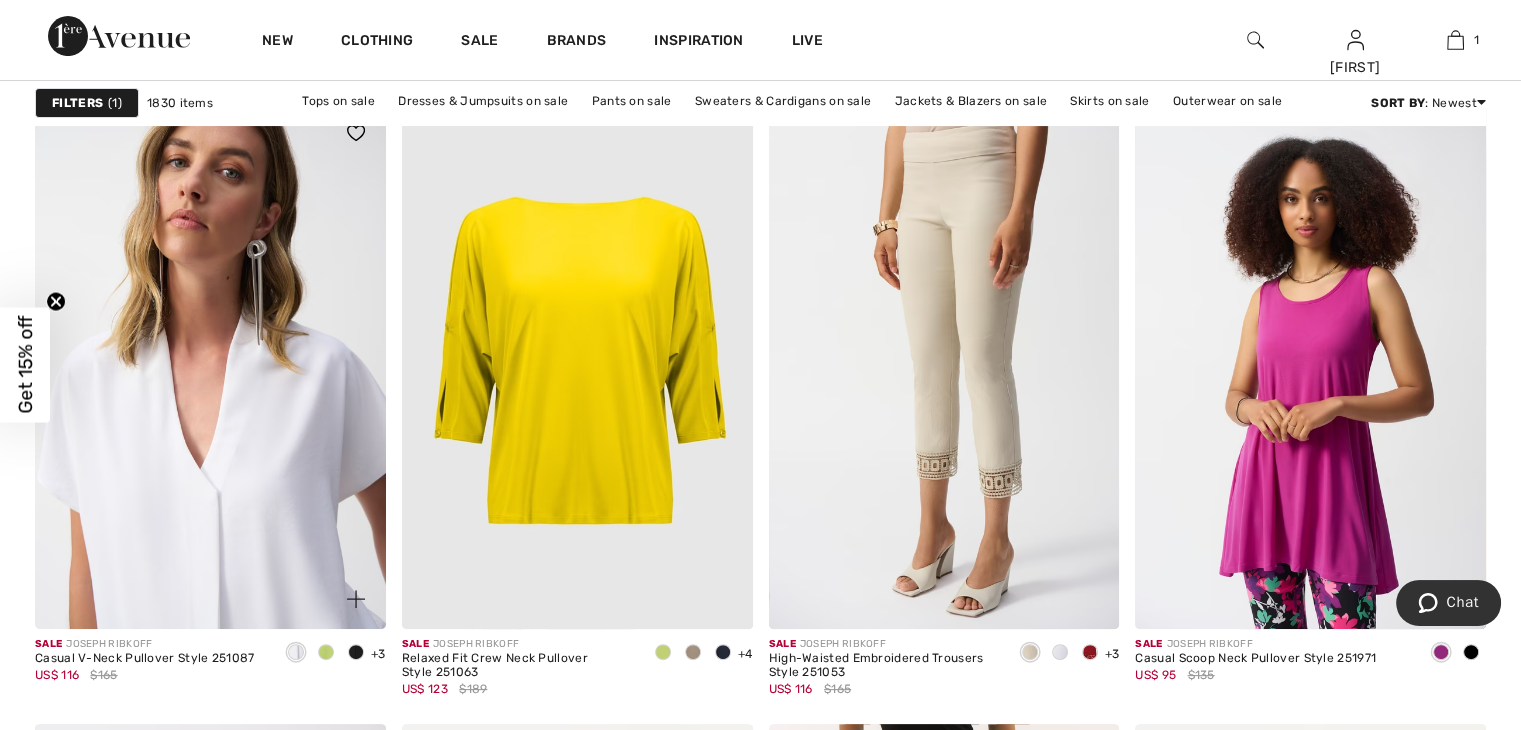click at bounding box center [210, 366] 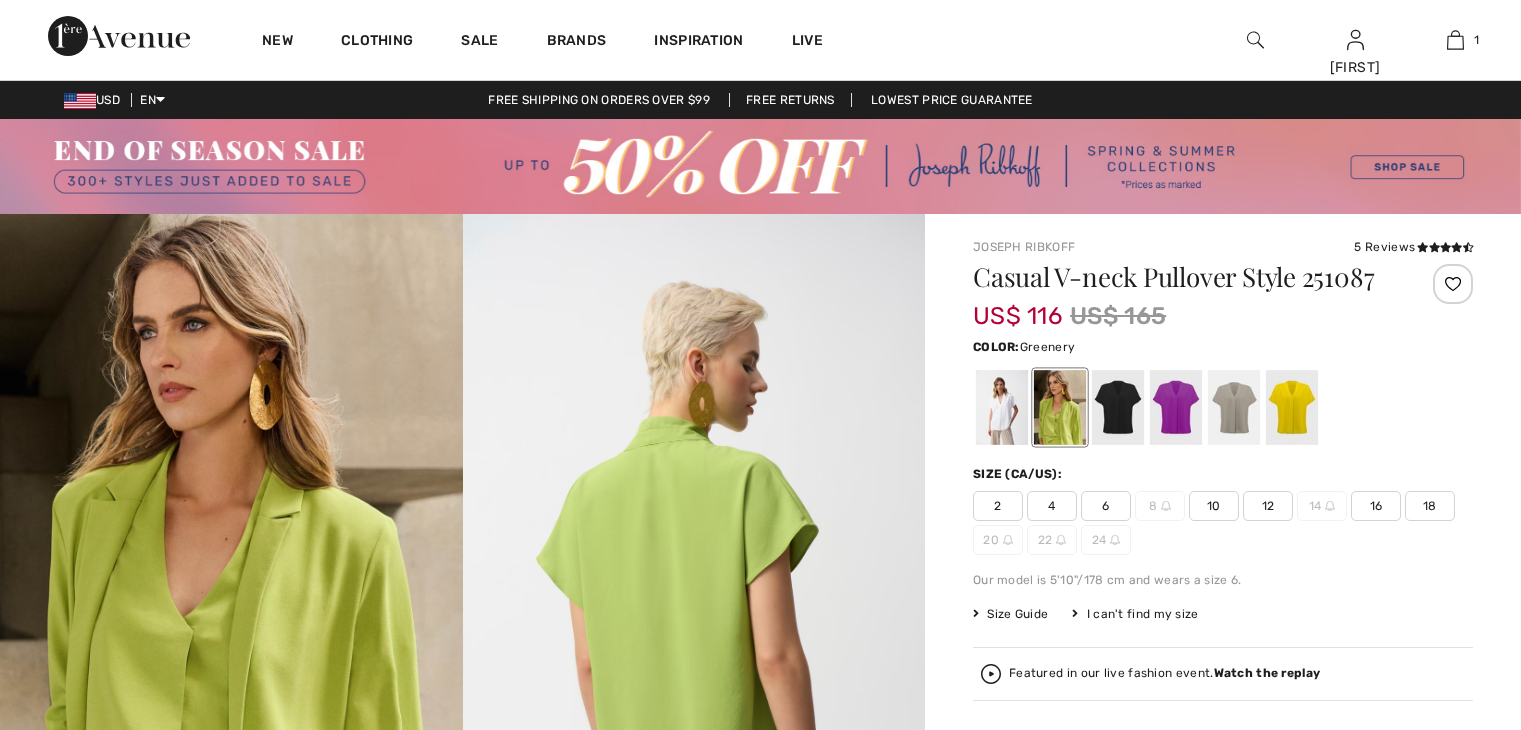 scroll, scrollTop: 0, scrollLeft: 0, axis: both 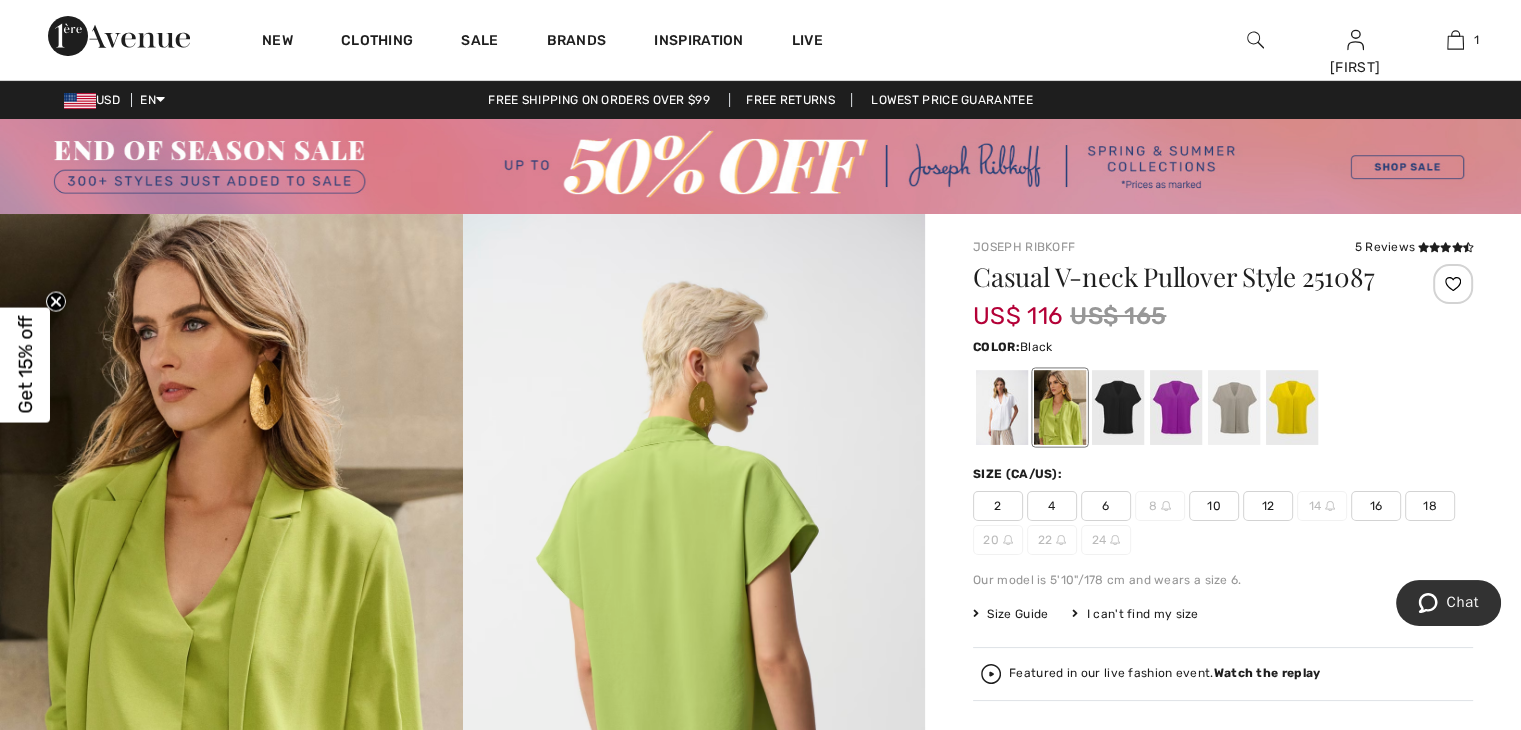 click at bounding box center [1118, 407] 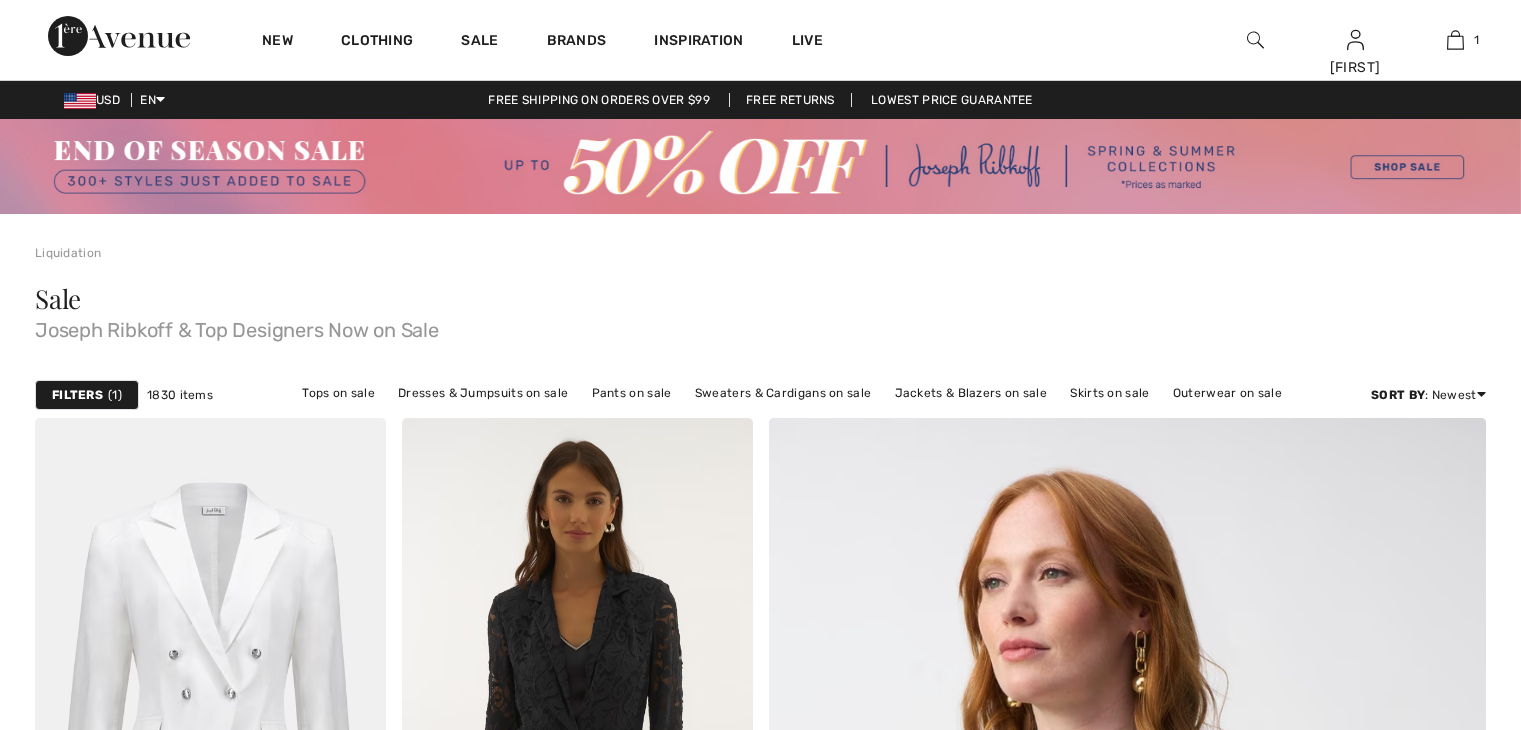 scroll, scrollTop: 7967, scrollLeft: 0, axis: vertical 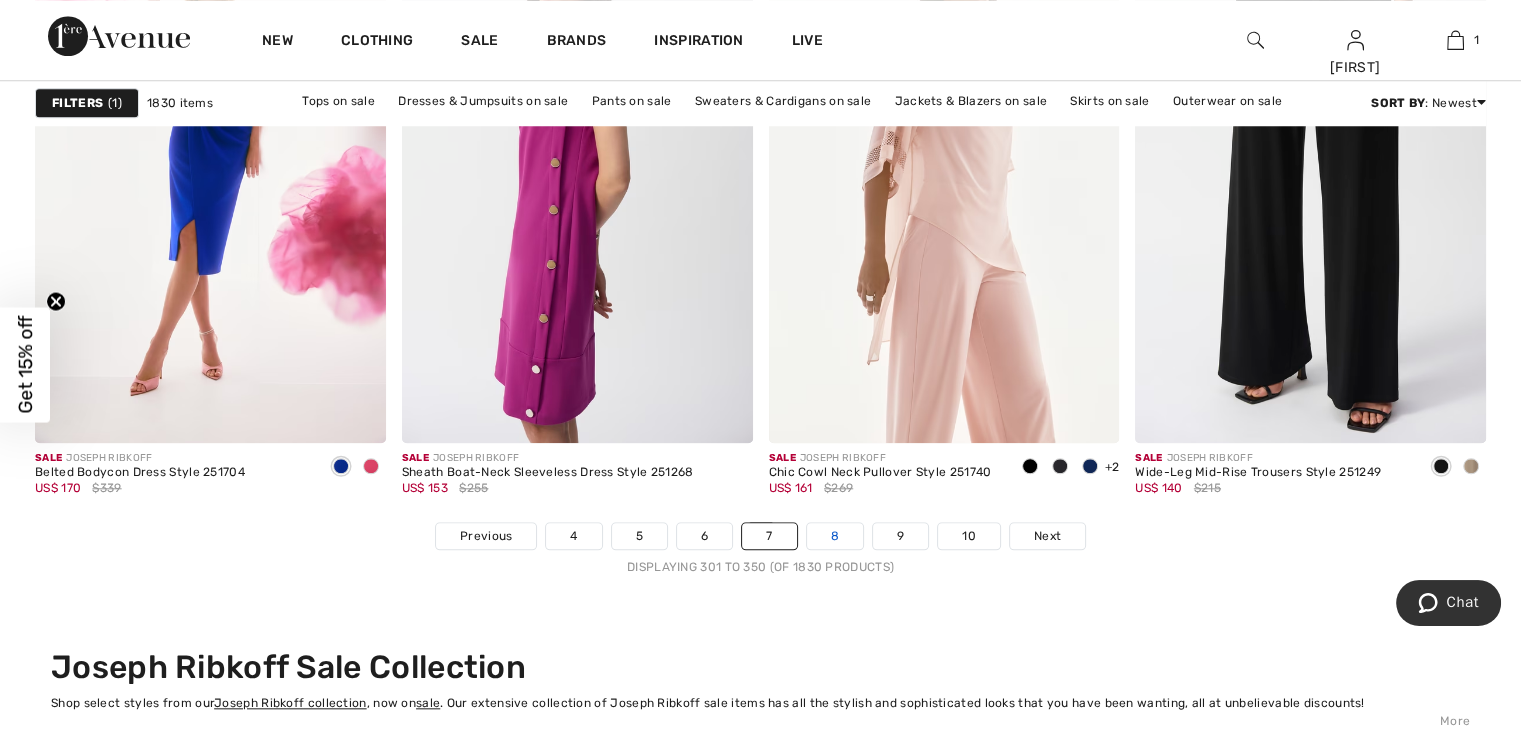 click on "8" at bounding box center (835, 536) 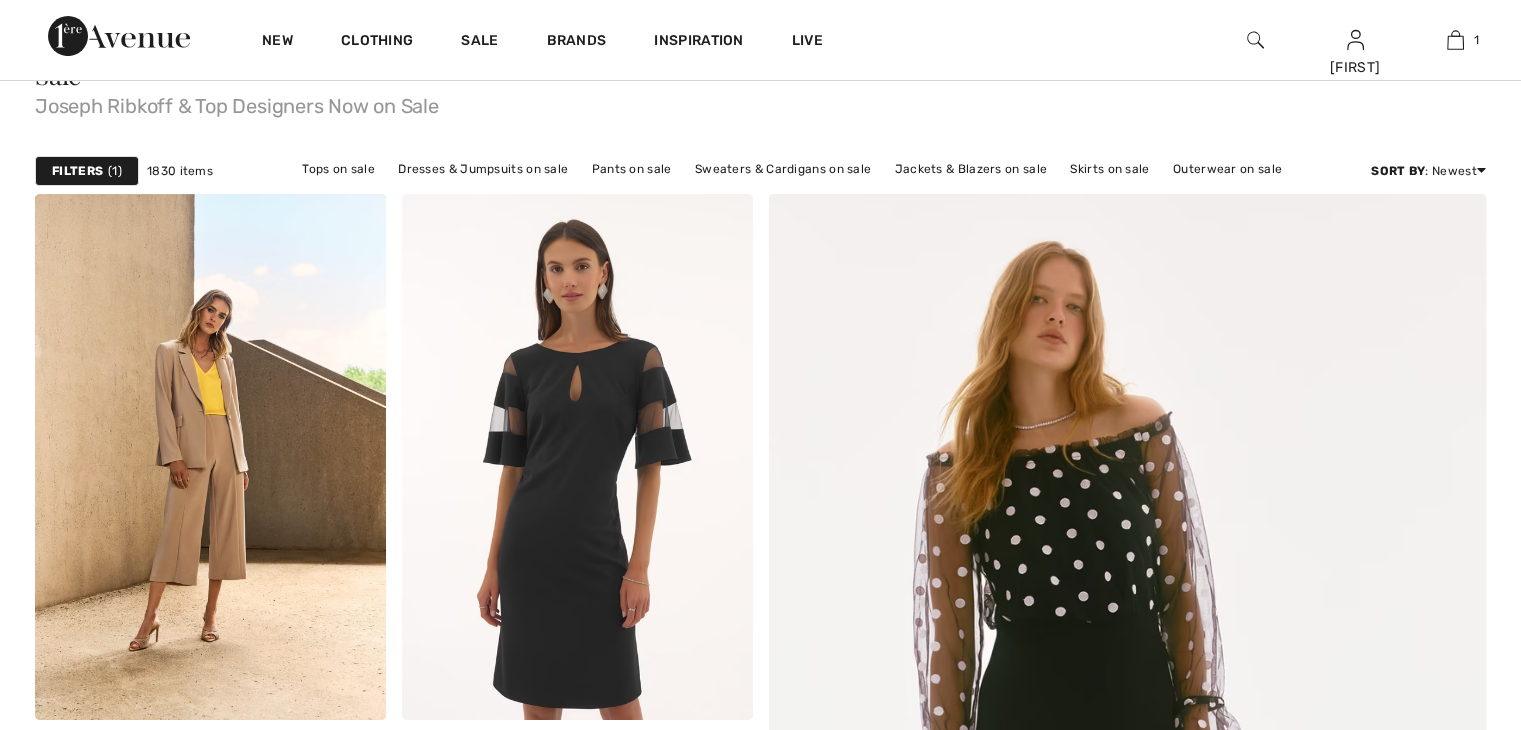 scroll, scrollTop: 0, scrollLeft: 0, axis: both 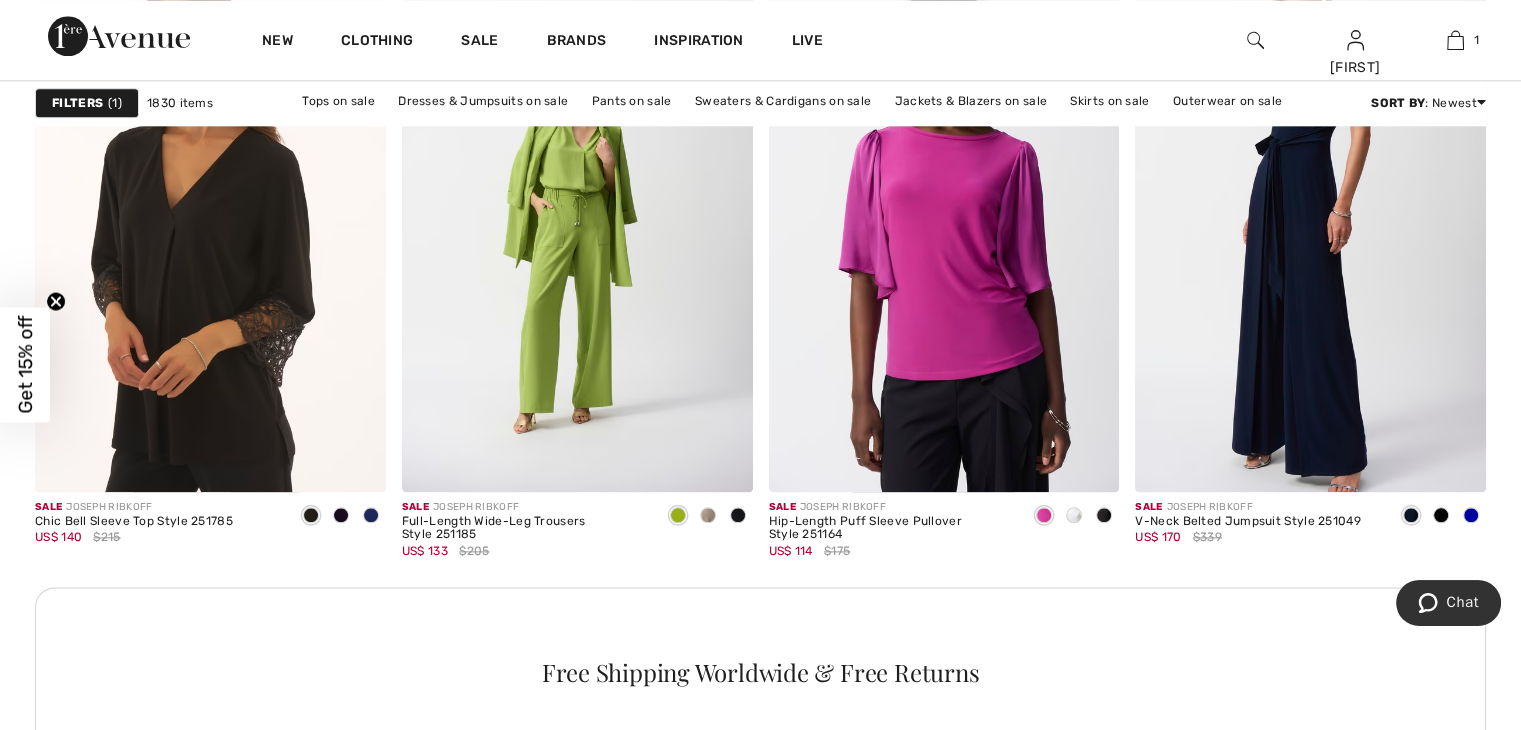 click on "We value your privacy We use cookies to enhance your browsing experience, serve personalized ads or content, and analyze our traffic. By clicking "Accept All", you consent to our use of cookies.   Privacy Policy Customize    Accept All   Customize Consent Preferences   We use cookies to help you navigate efficiently and perform certain functions. You will find detailed information about all cookies under each consent category below. The cookies that are categorized as "Necessary" are stored on your browser as they are essential for enabling the basic functionalities of the site. ...  Show more Necessary Always Active Necessary cookies are required to enable the basic features of this site, such as providing secure log-in or adjusting your consent preferences. These cookies do not store any personally identifiable data. Cookie _bamls_usid Duration 1 year Description Description is currently not available. Cookie PHPSESSID Duration session Description Cookie __cfruid Duration session Description Cookie IDE" at bounding box center [760, -1951] 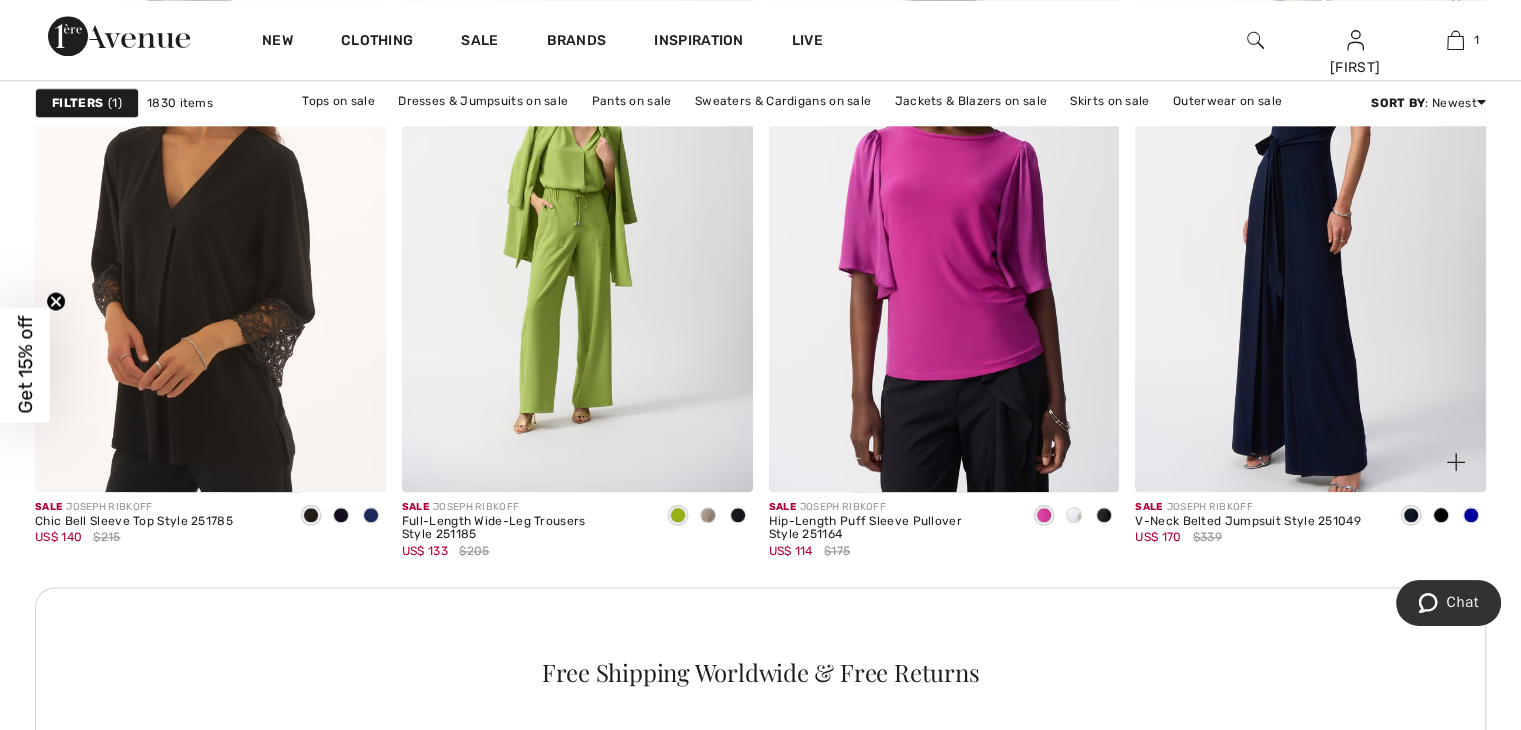scroll, scrollTop: 2328, scrollLeft: 0, axis: vertical 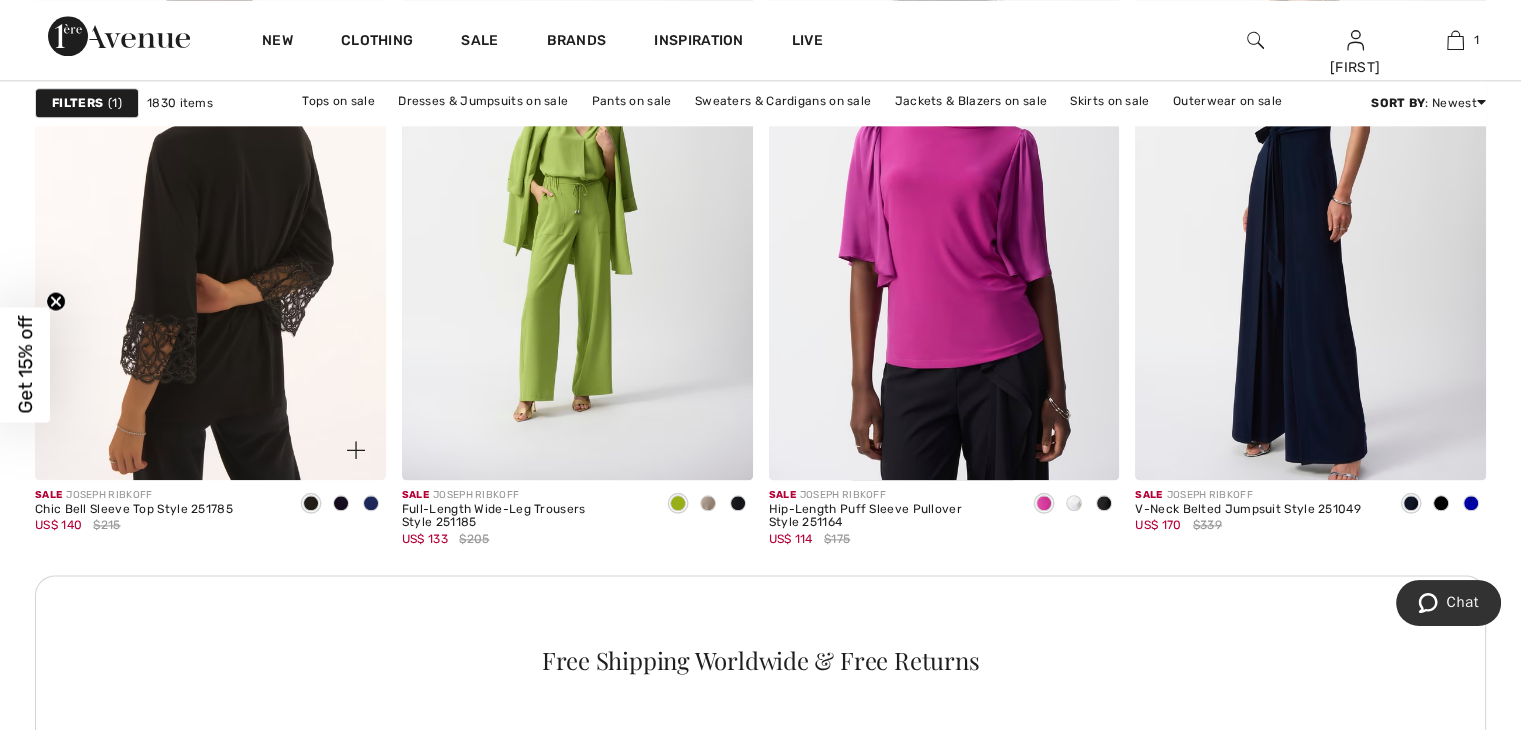click at bounding box center [210, 216] 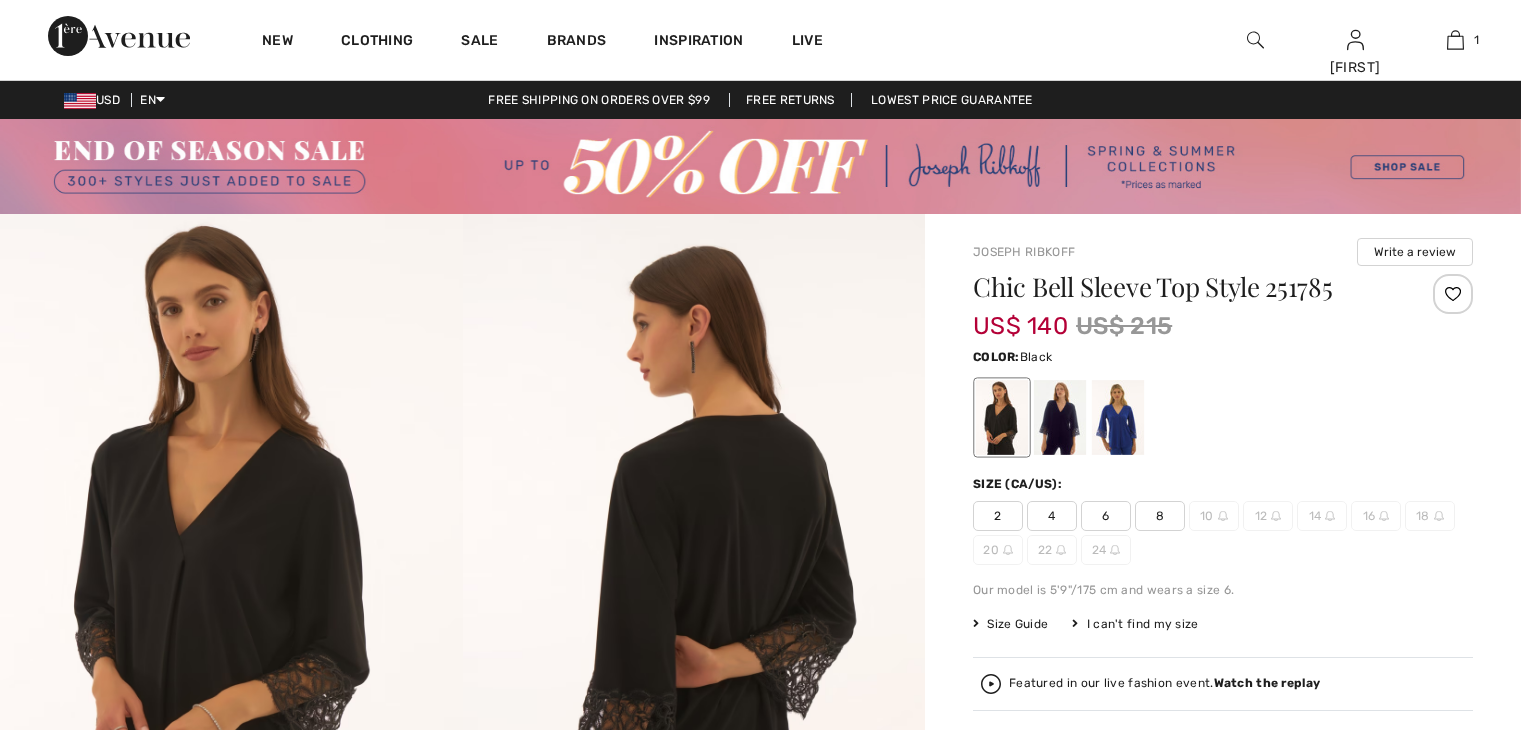 scroll, scrollTop: 0, scrollLeft: 0, axis: both 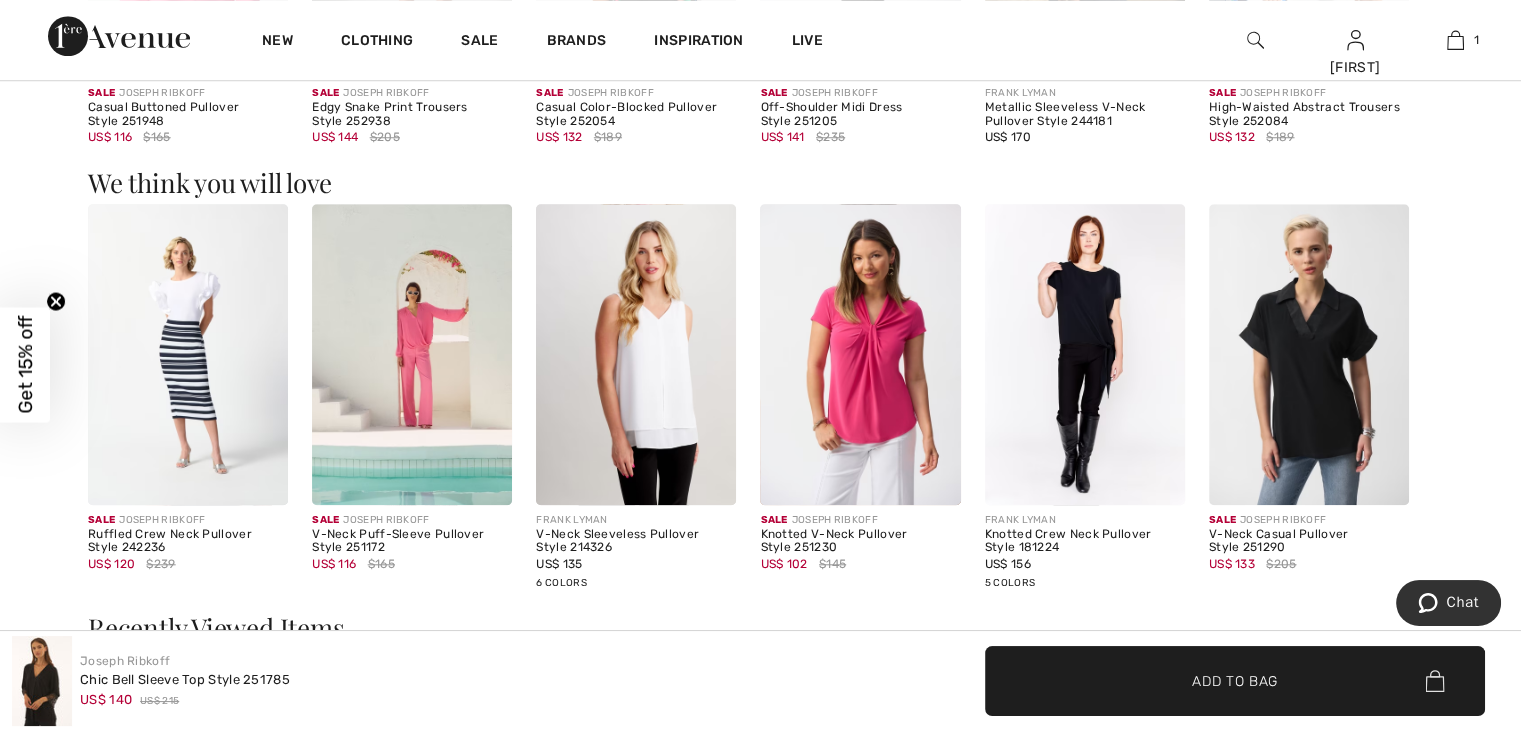 click at bounding box center (1309, 354) 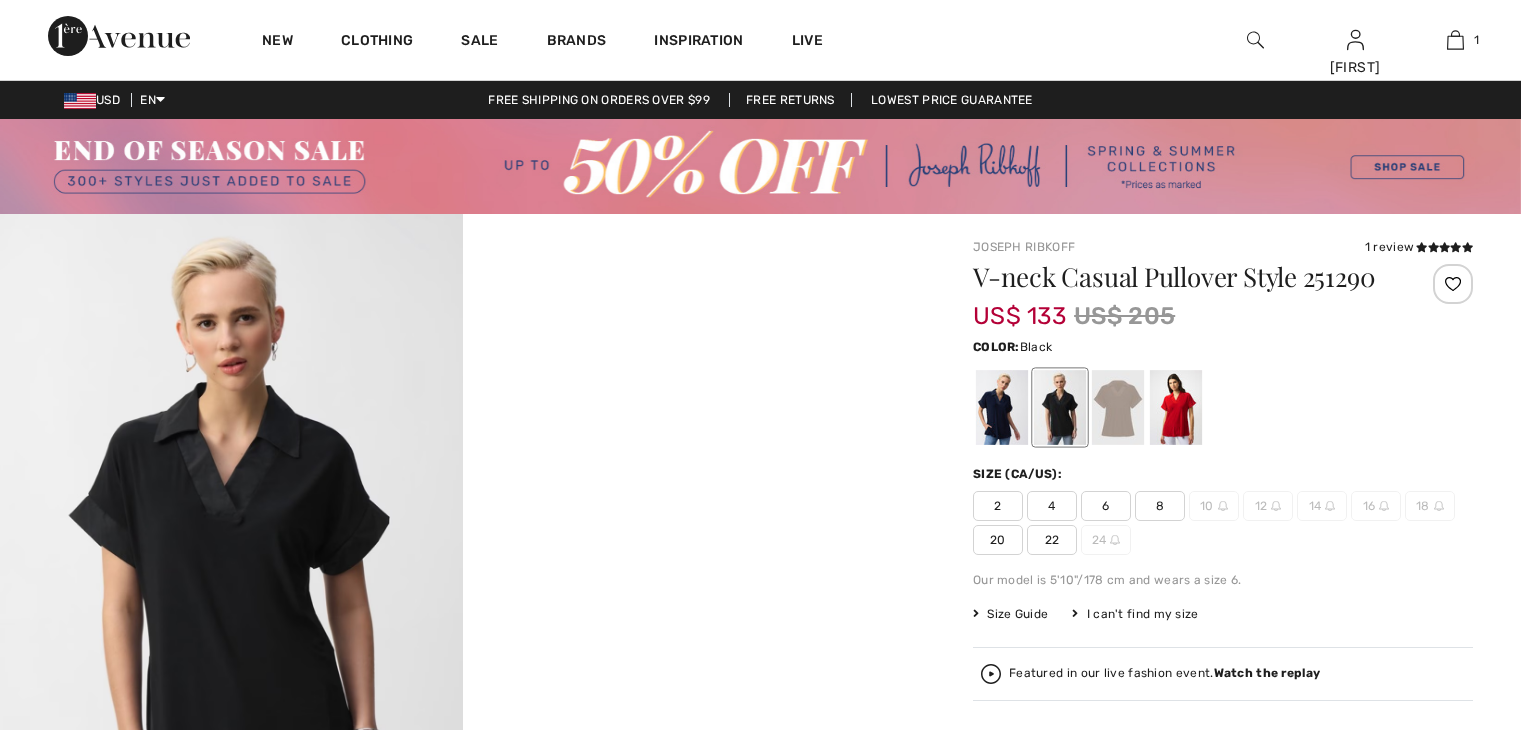 scroll, scrollTop: 0, scrollLeft: 0, axis: both 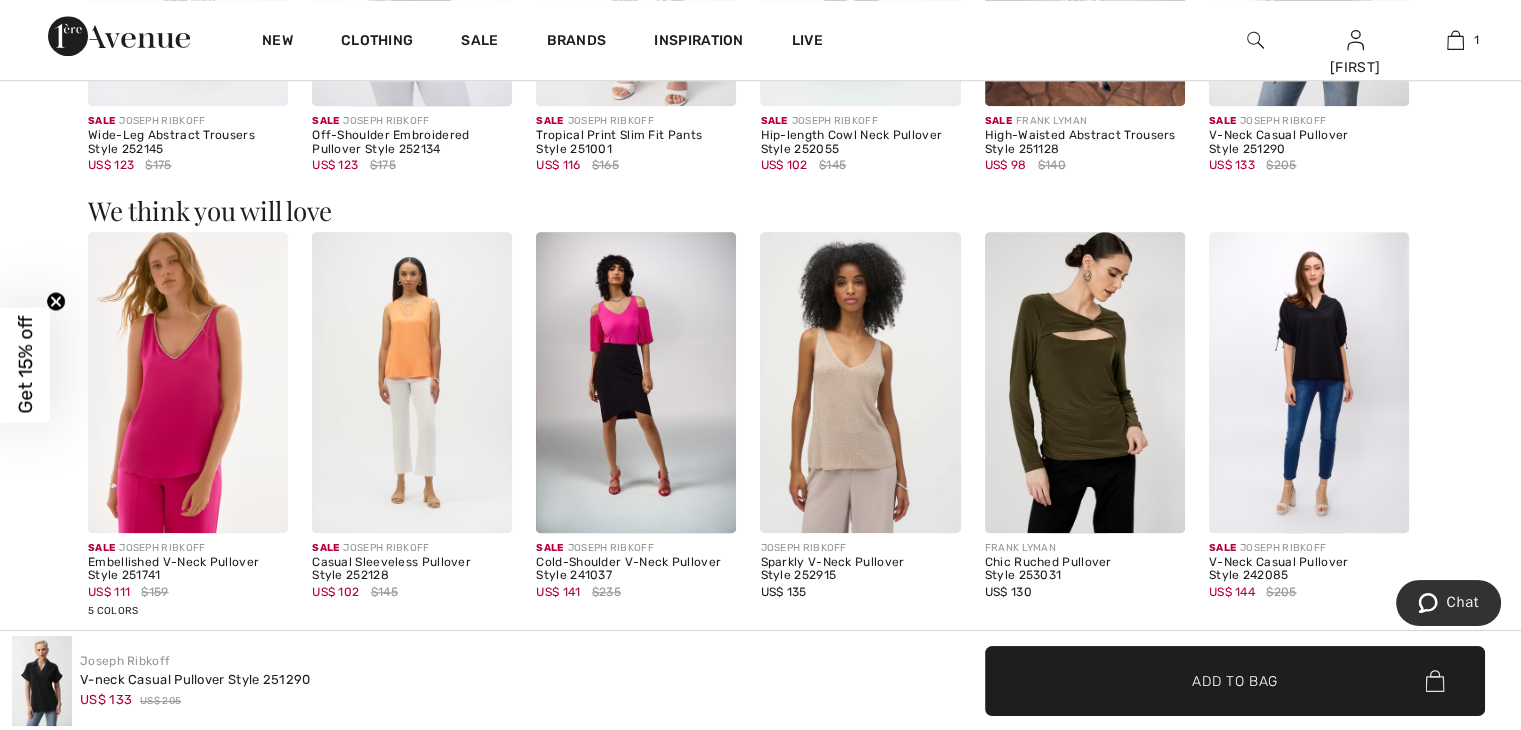 click at bounding box center (1309, 382) 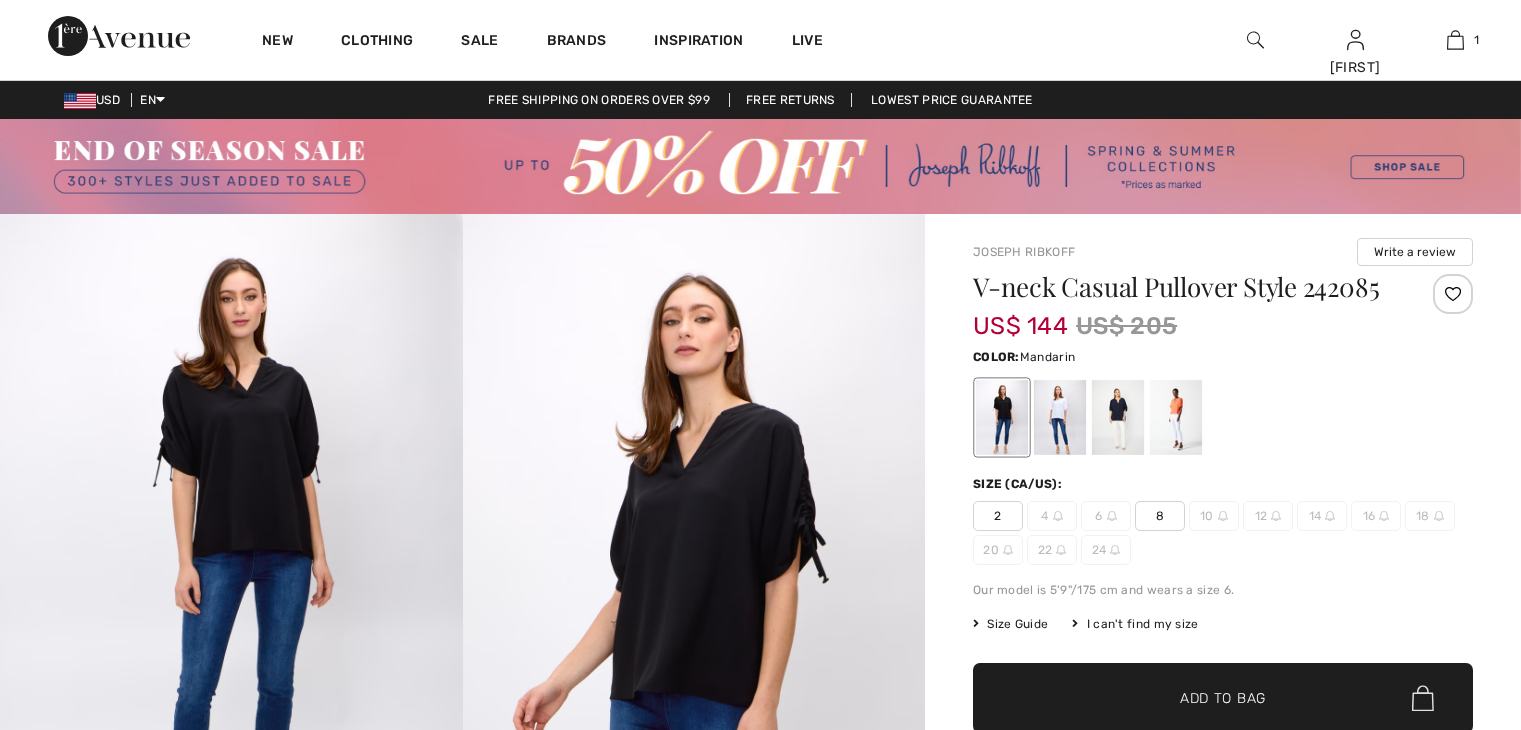 scroll, scrollTop: 0, scrollLeft: 0, axis: both 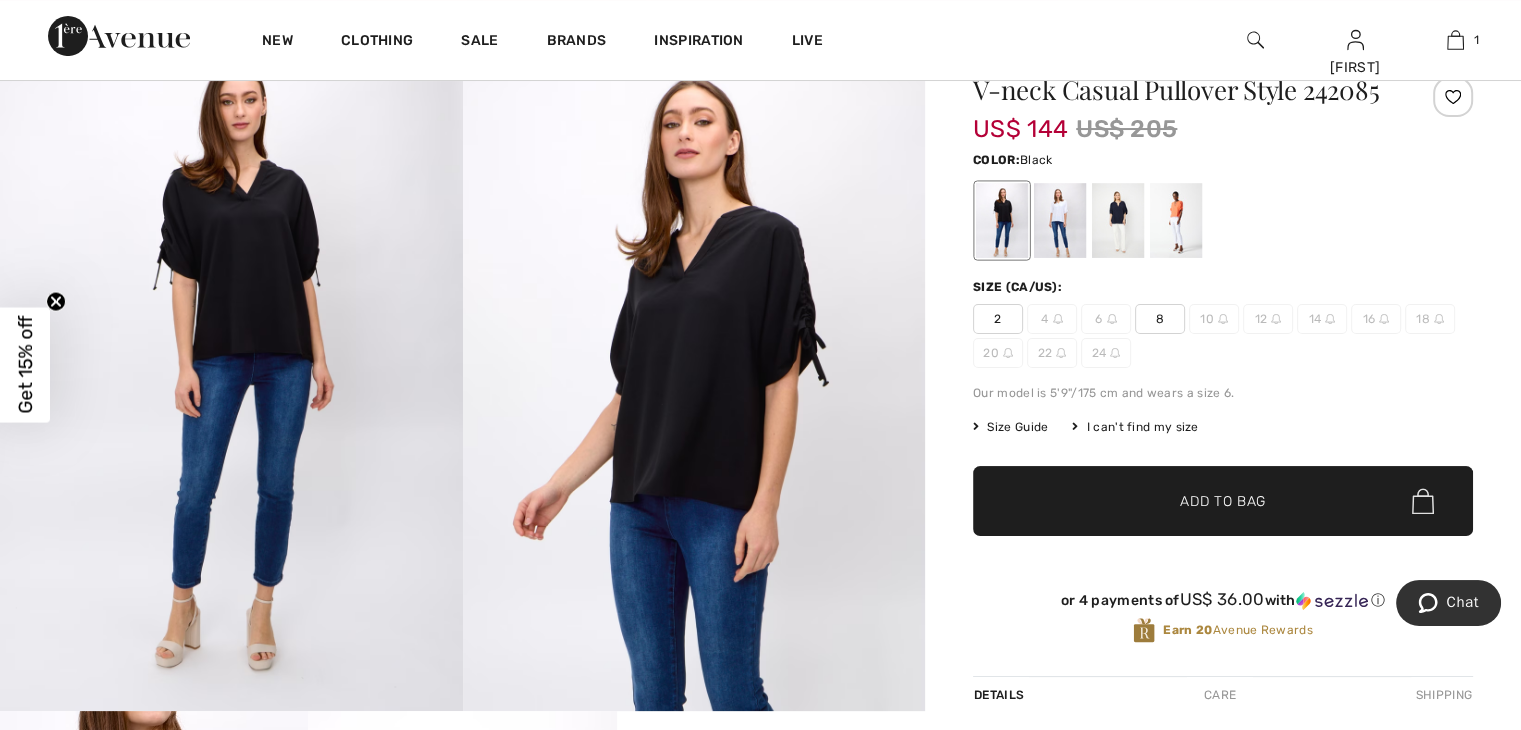 click on "8" at bounding box center (1160, 319) 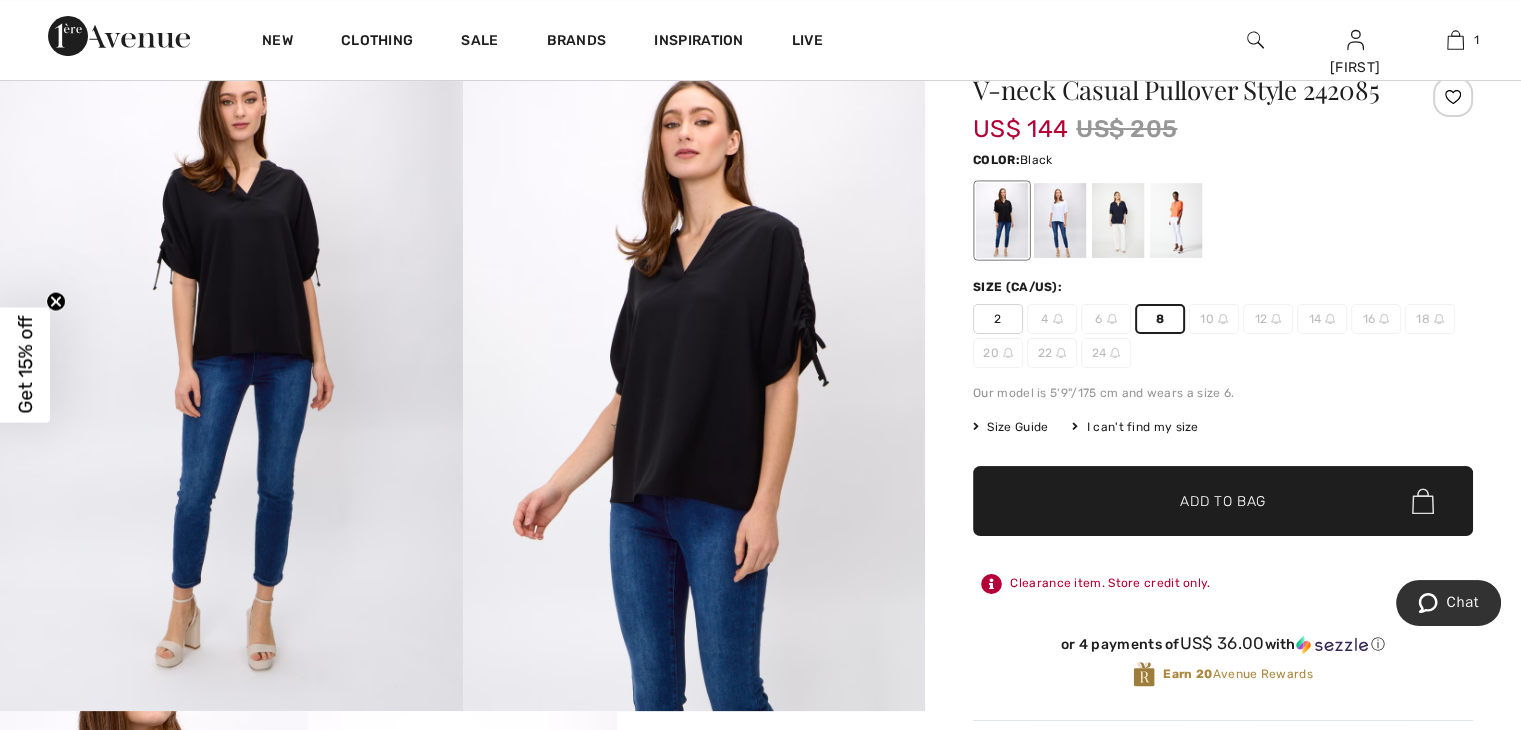 click on "Add to Bag" at bounding box center [1223, 501] 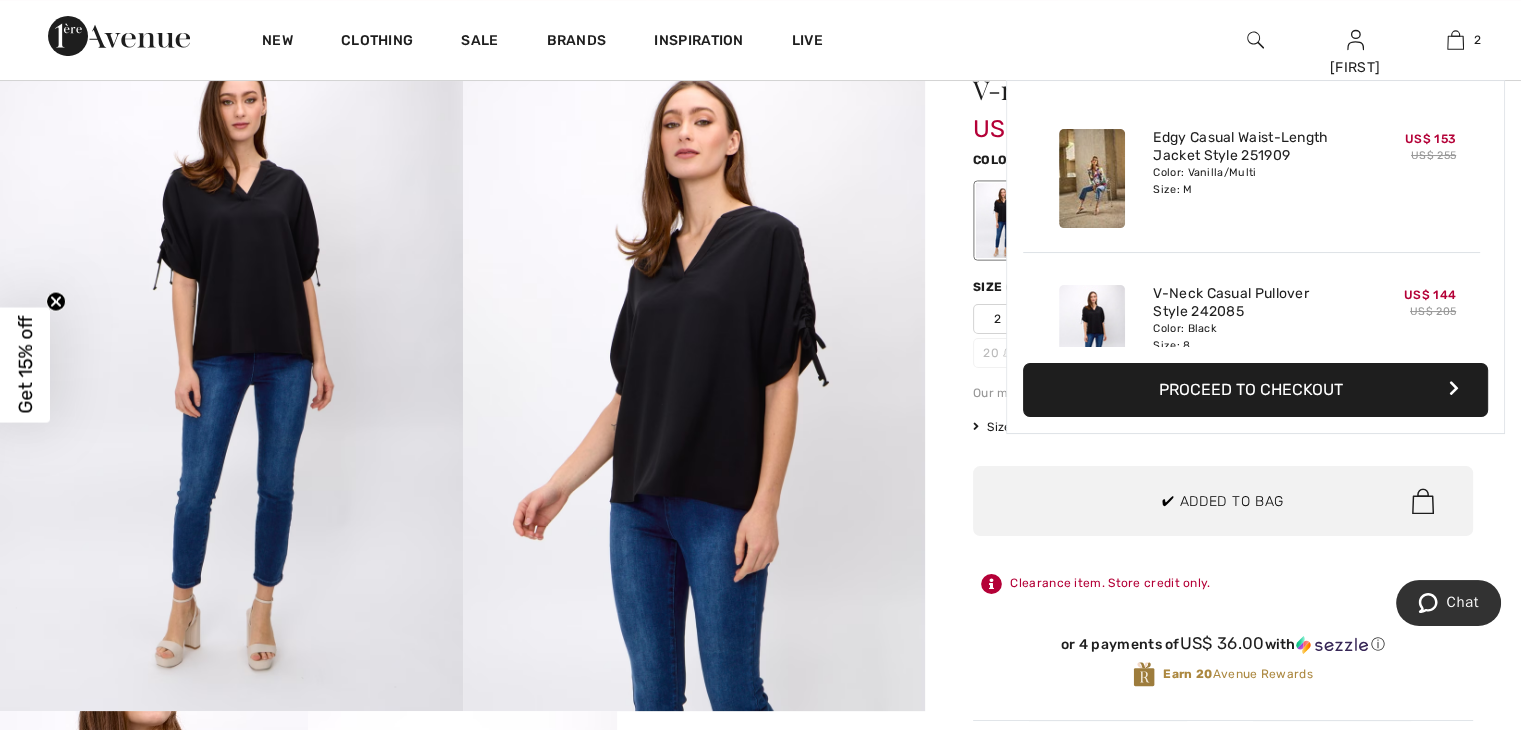 scroll, scrollTop: 61, scrollLeft: 0, axis: vertical 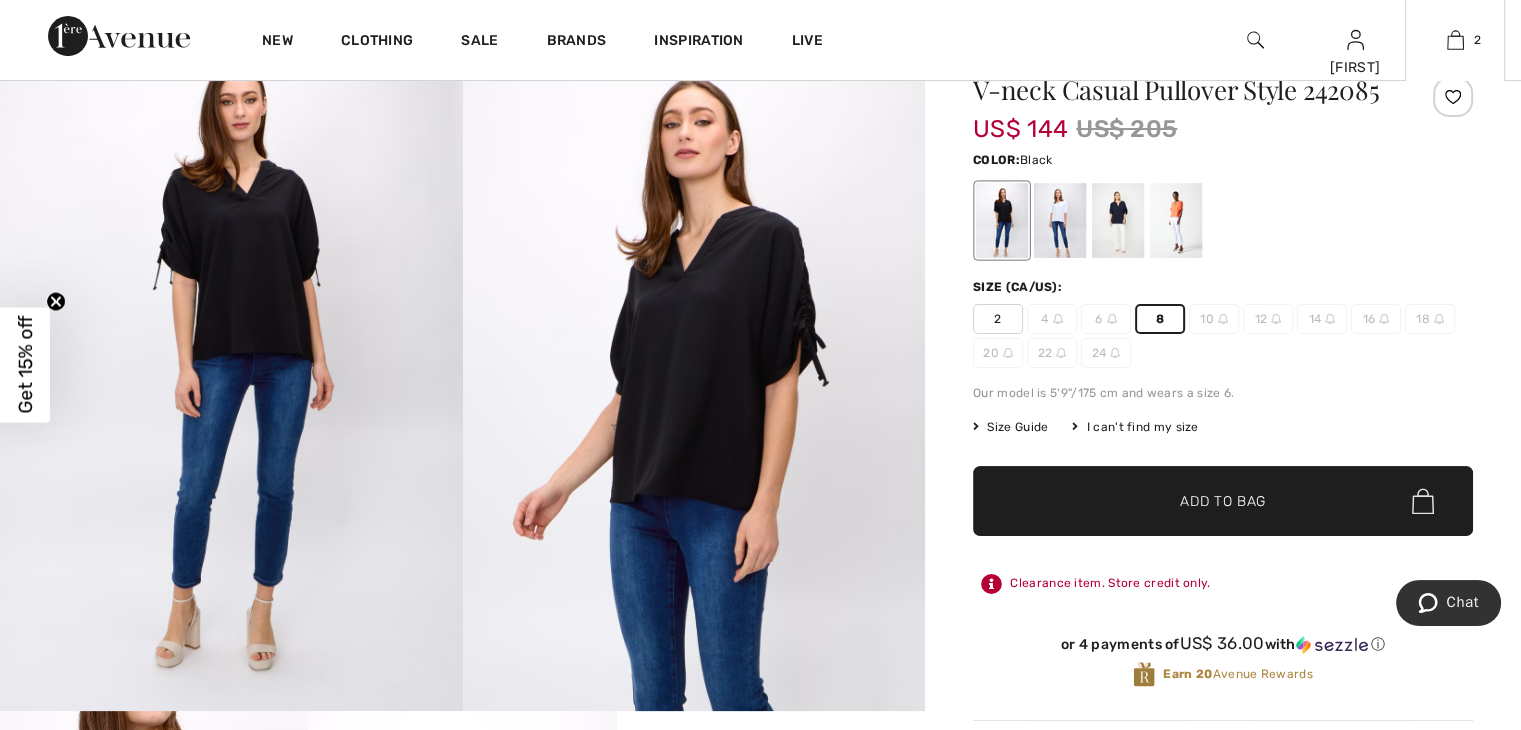 click on "Our model is 5'9"/175 cm and wears a size 6." at bounding box center (1223, 393) 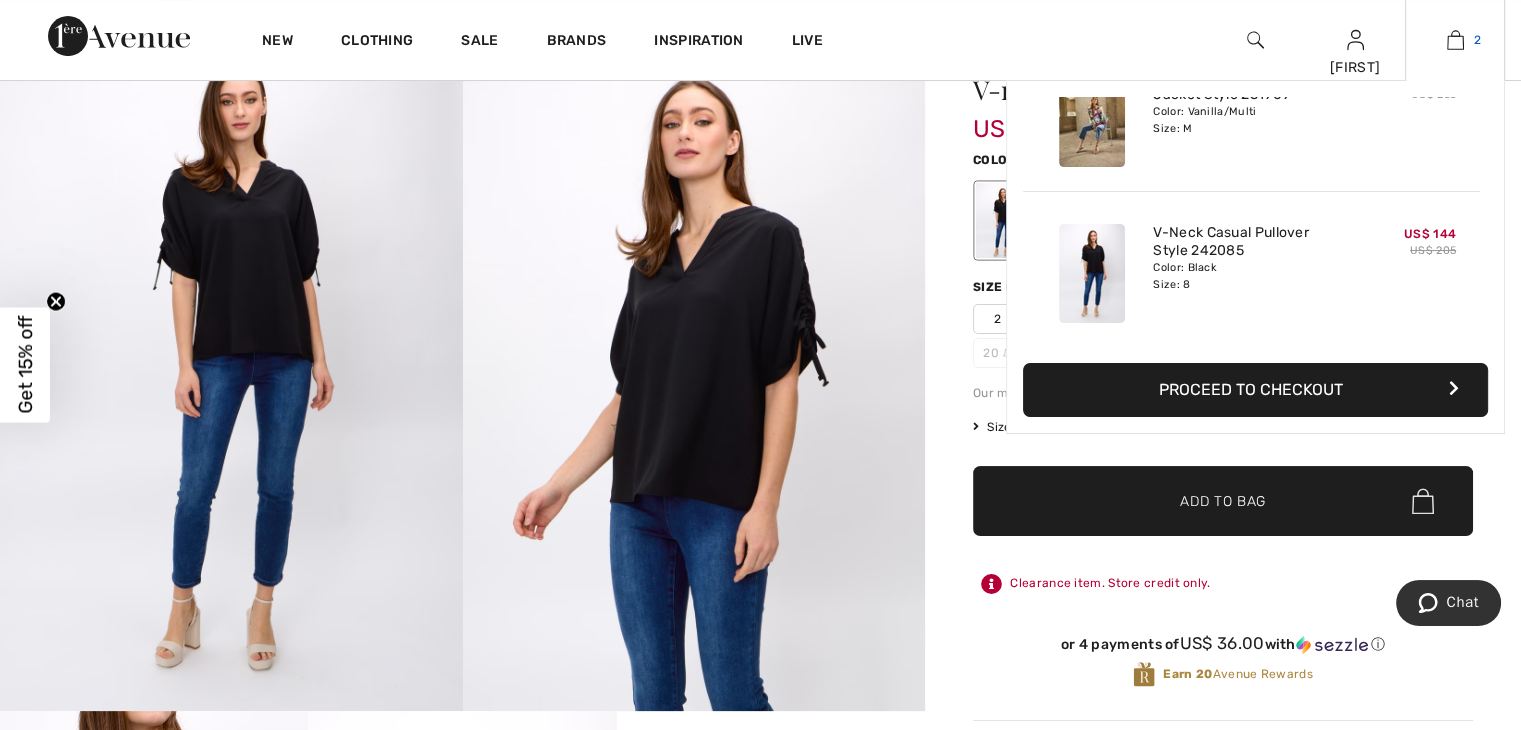 click at bounding box center (1455, 40) 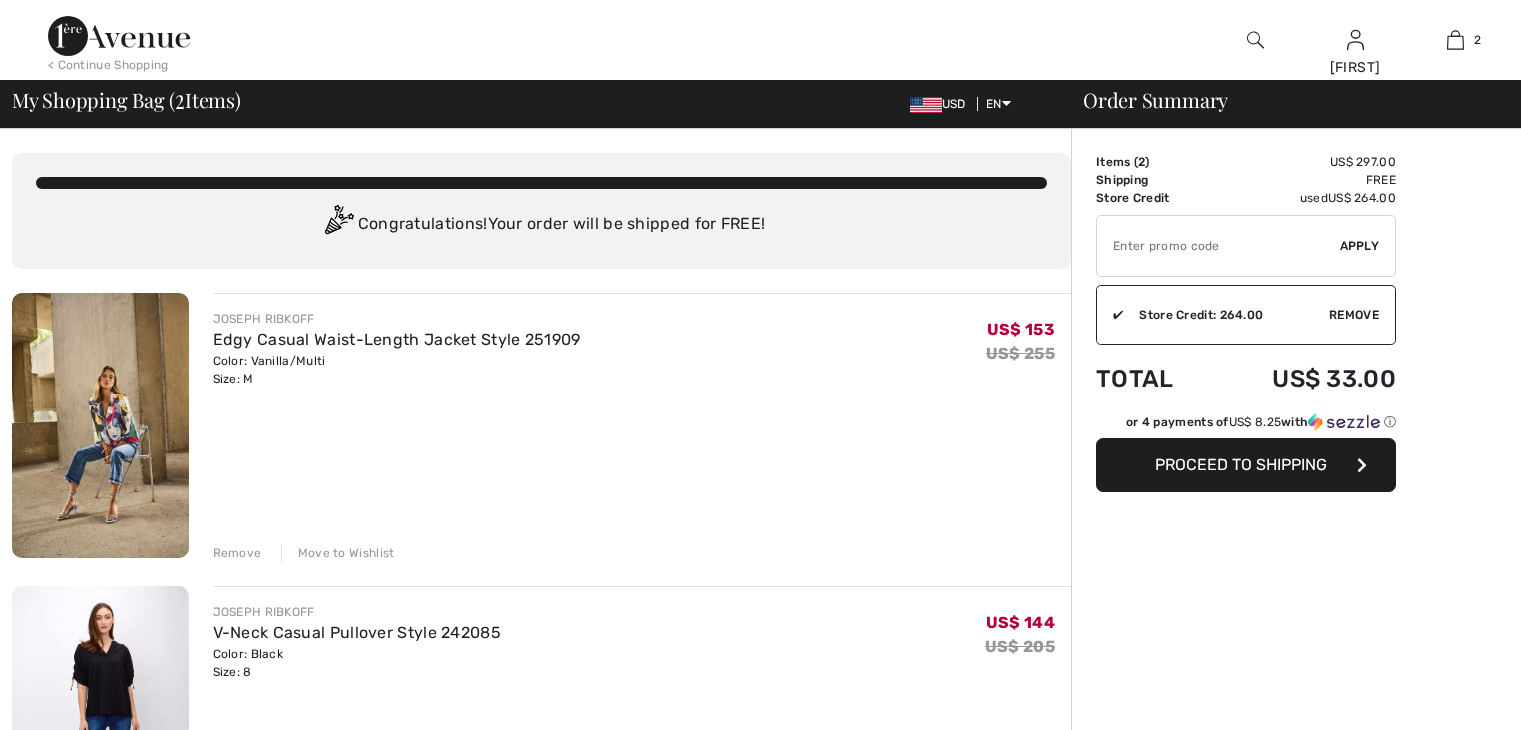 scroll, scrollTop: 0, scrollLeft: 0, axis: both 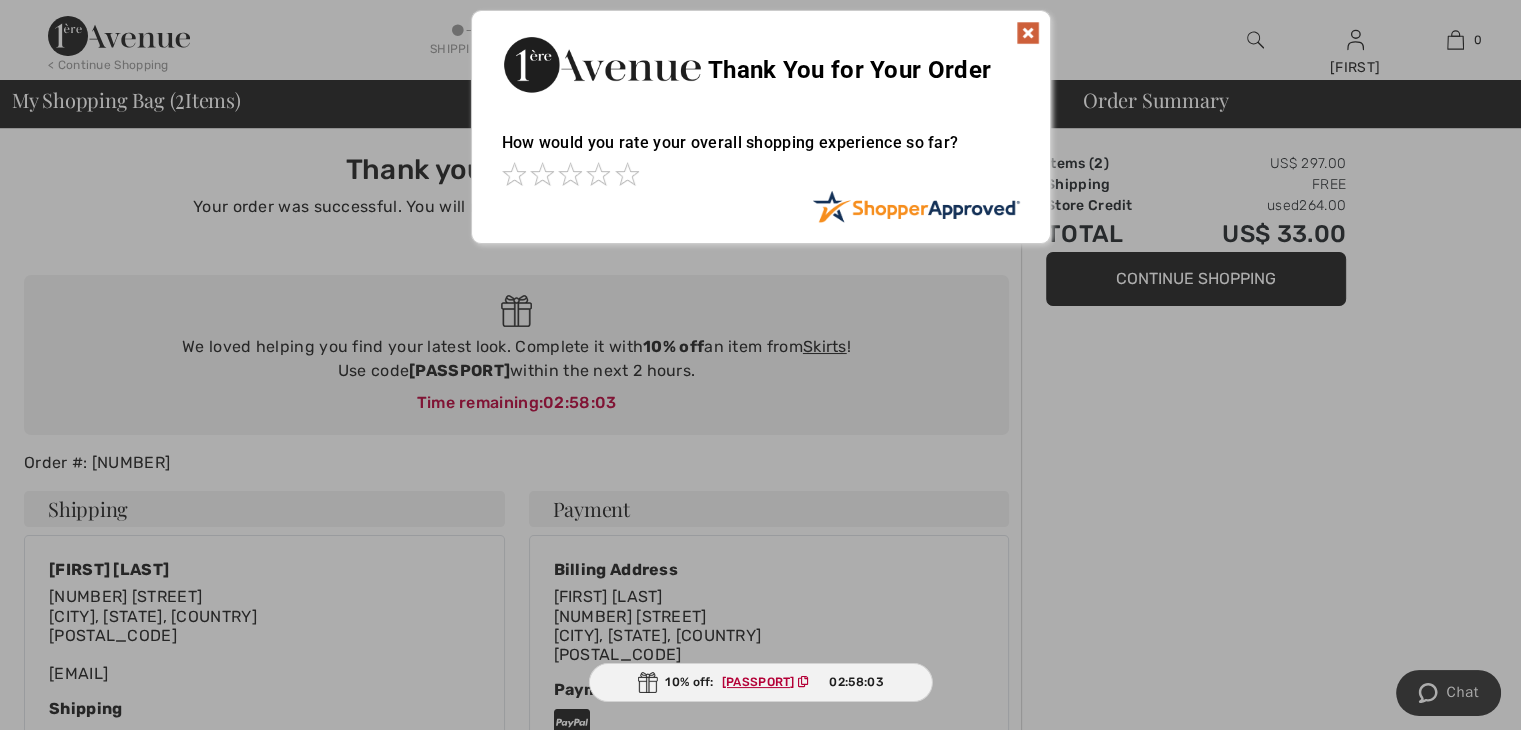 click at bounding box center (1028, 33) 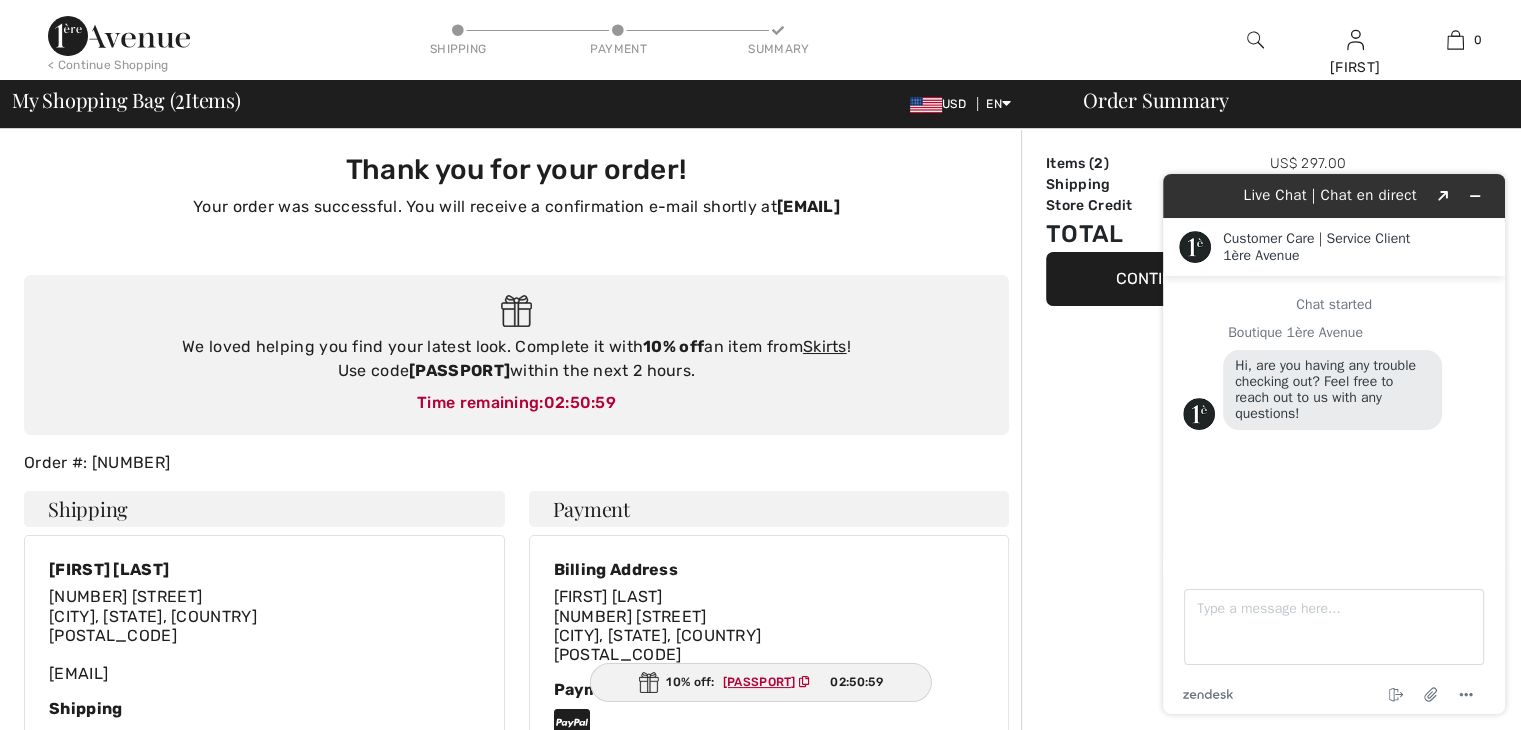 scroll, scrollTop: 0, scrollLeft: 0, axis: both 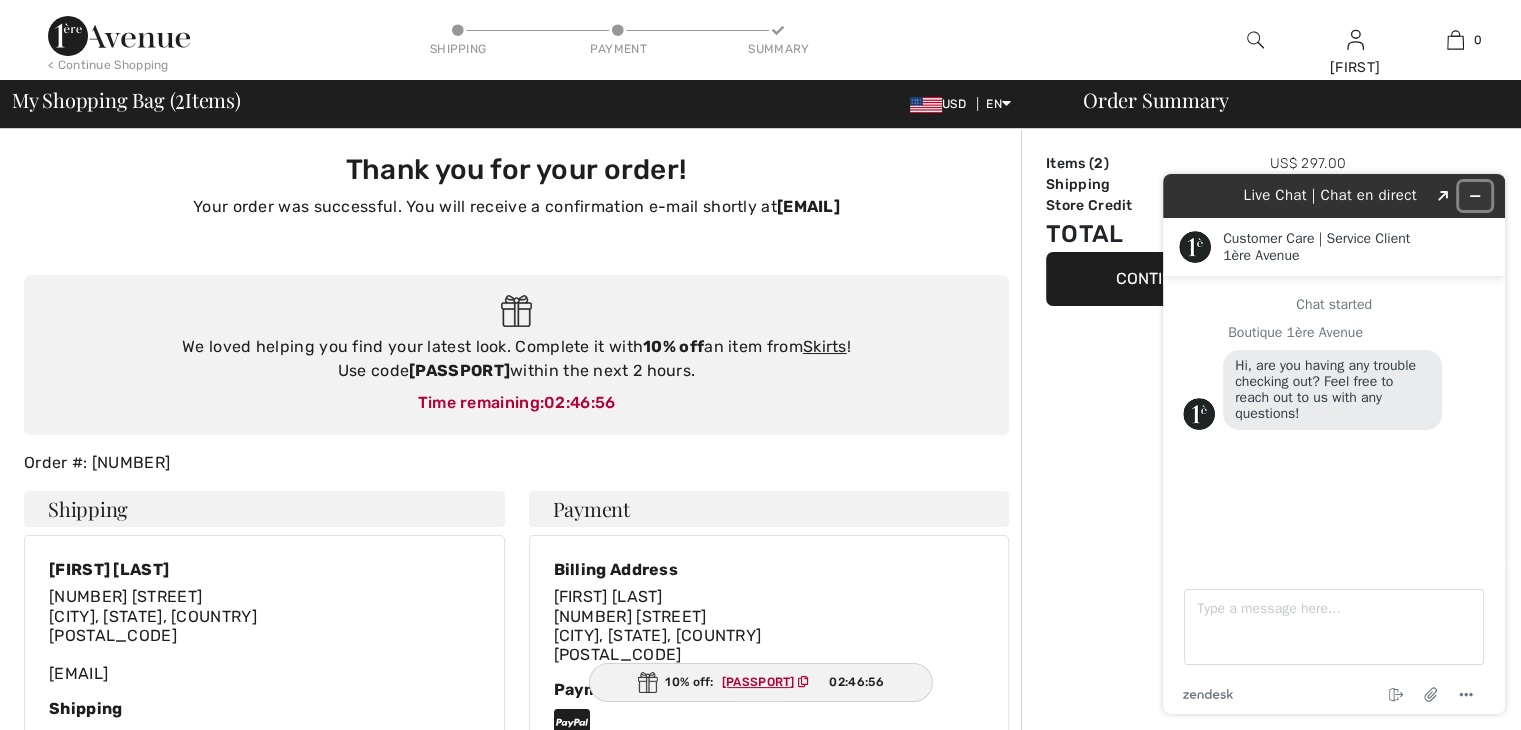 click 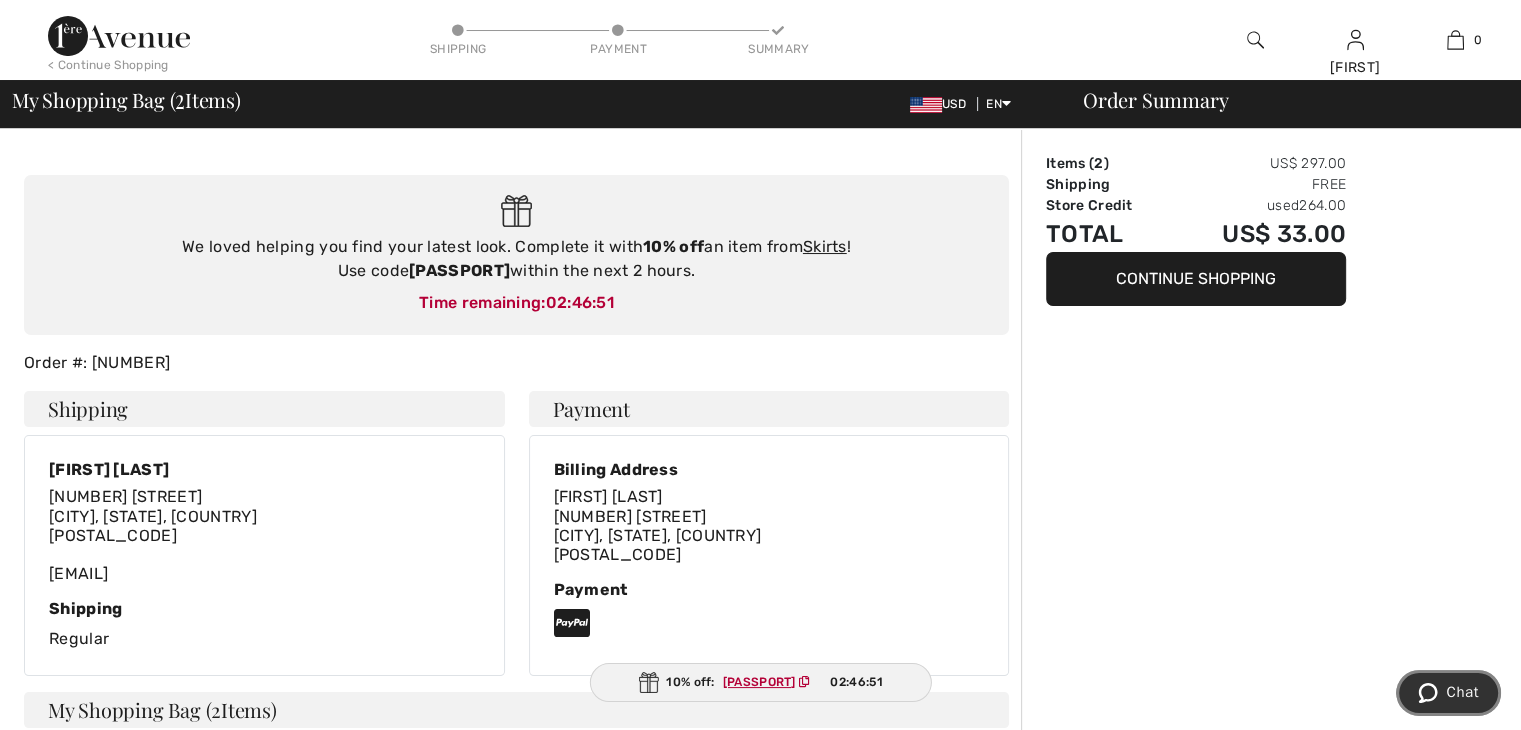 scroll, scrollTop: 0, scrollLeft: 0, axis: both 